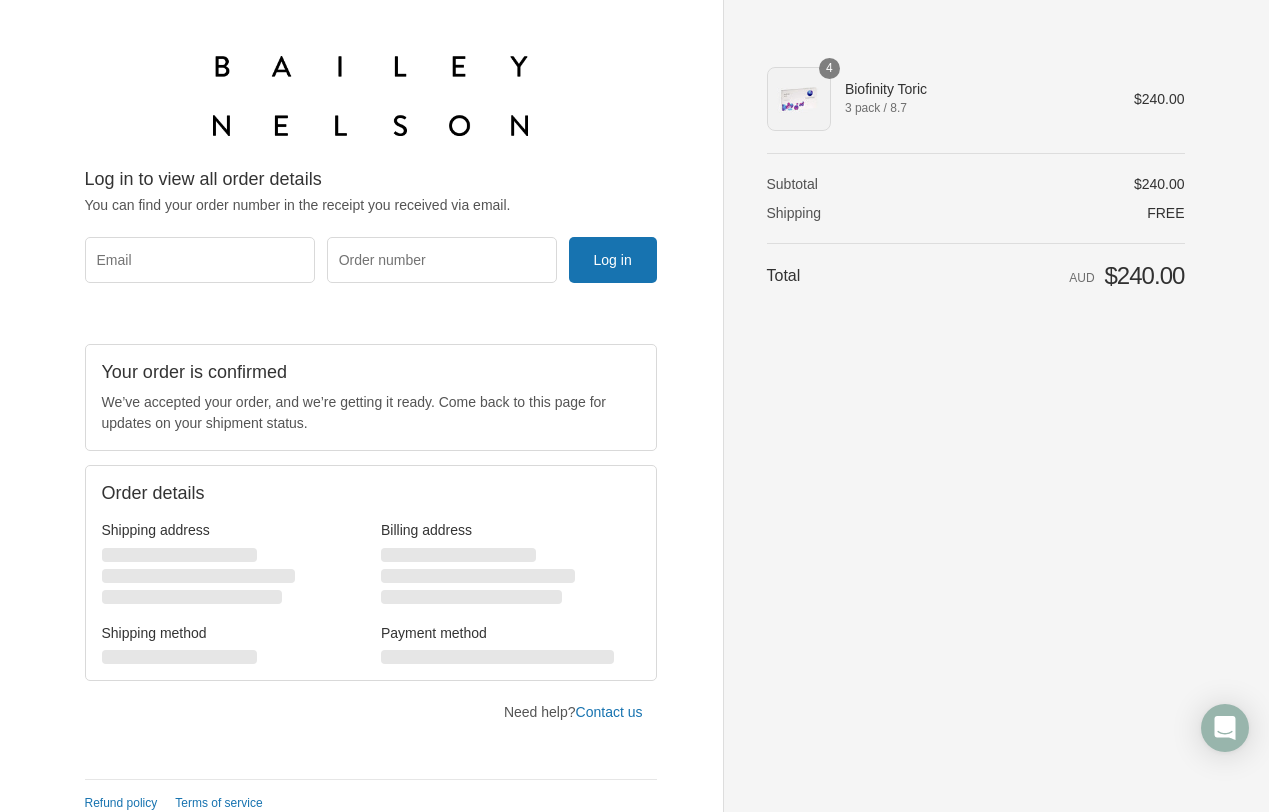scroll, scrollTop: 0, scrollLeft: 0, axis: both 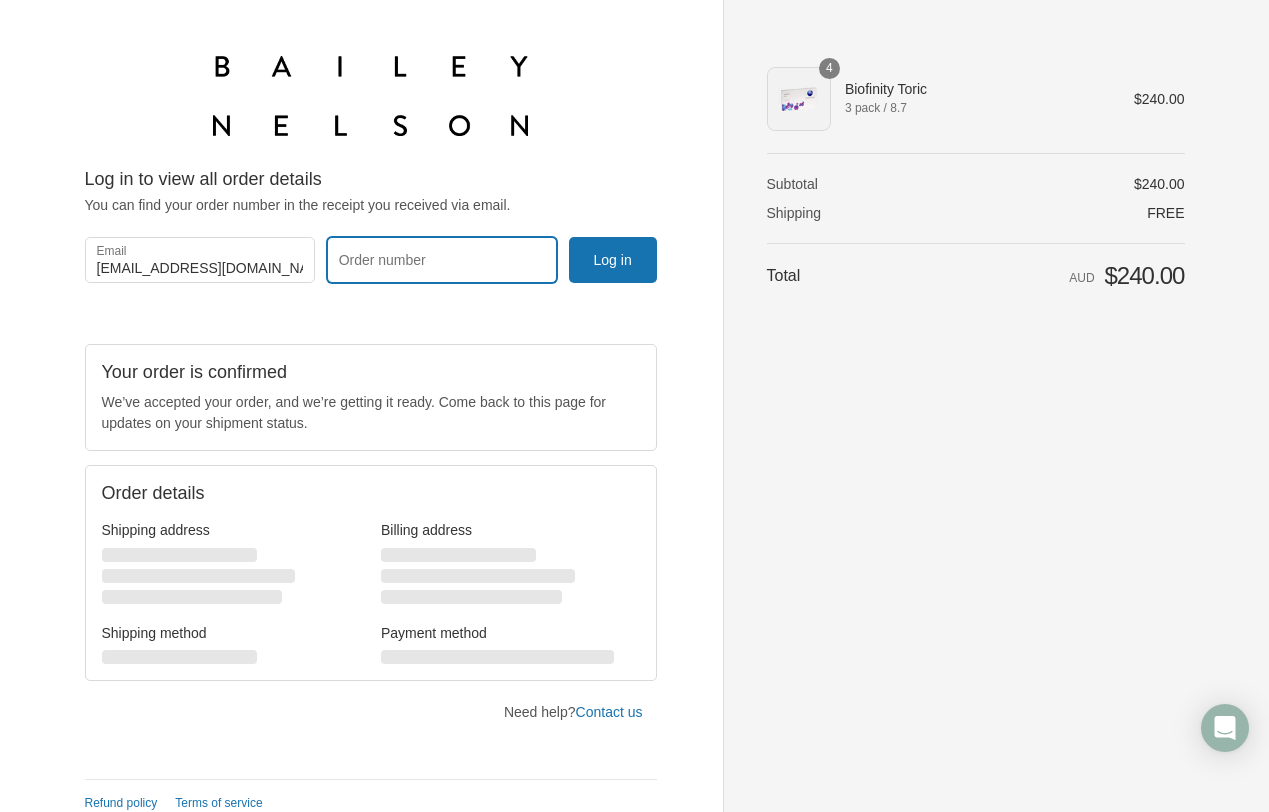 click on "Order number" at bounding box center [442, 260] 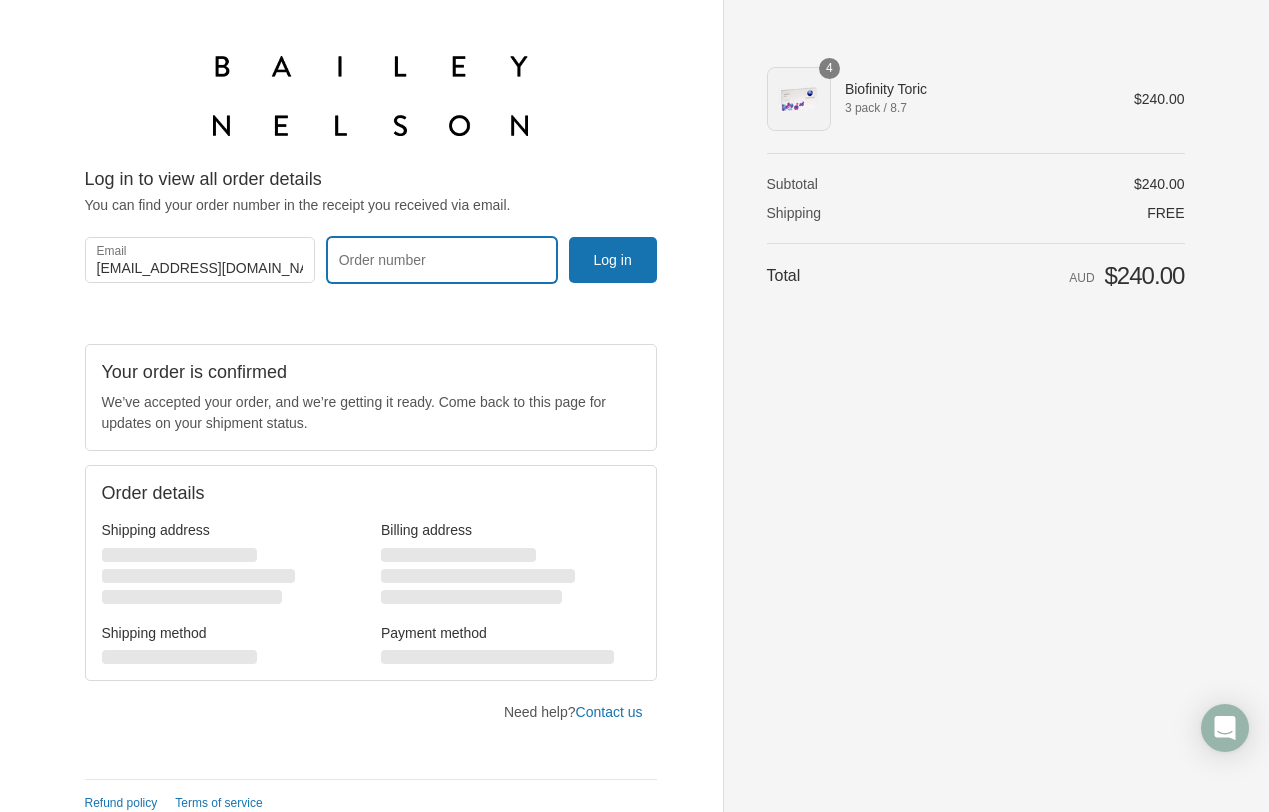click on "Order number" at bounding box center [442, 260] 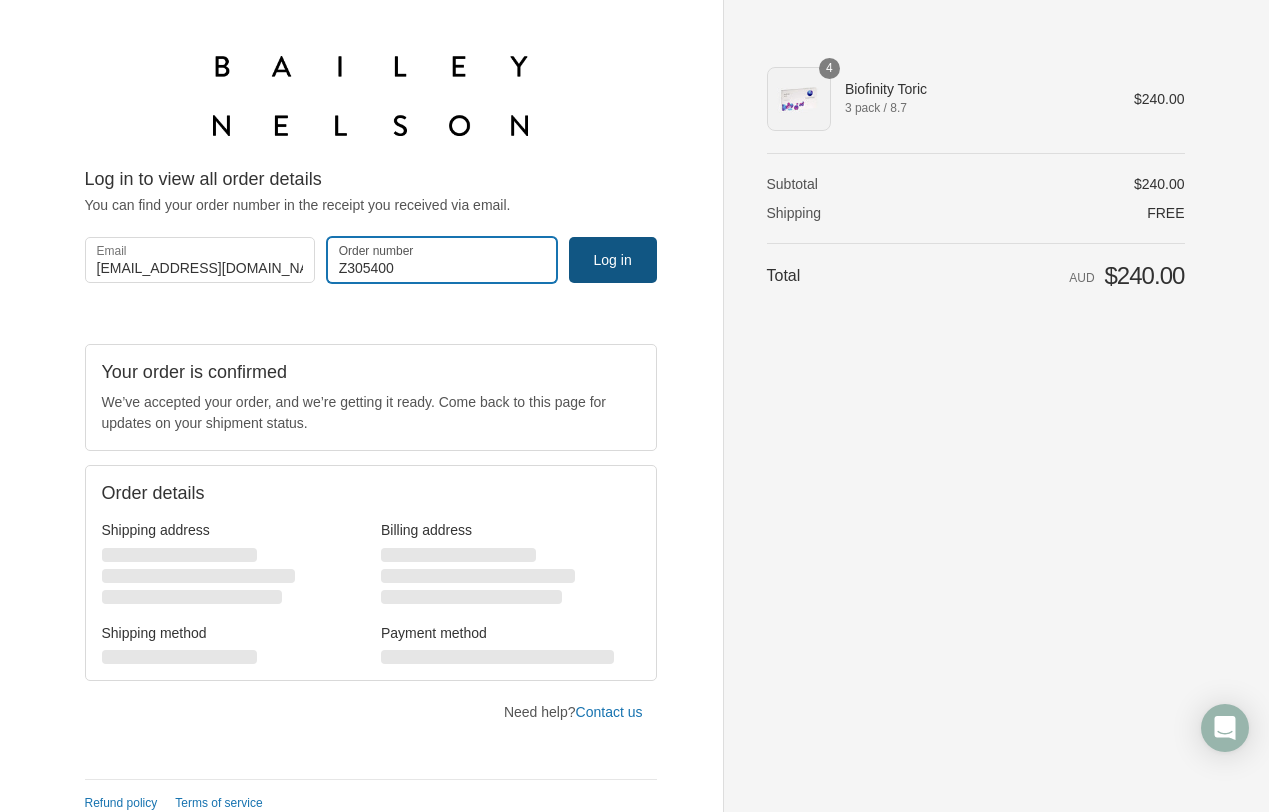 type on "Z305400" 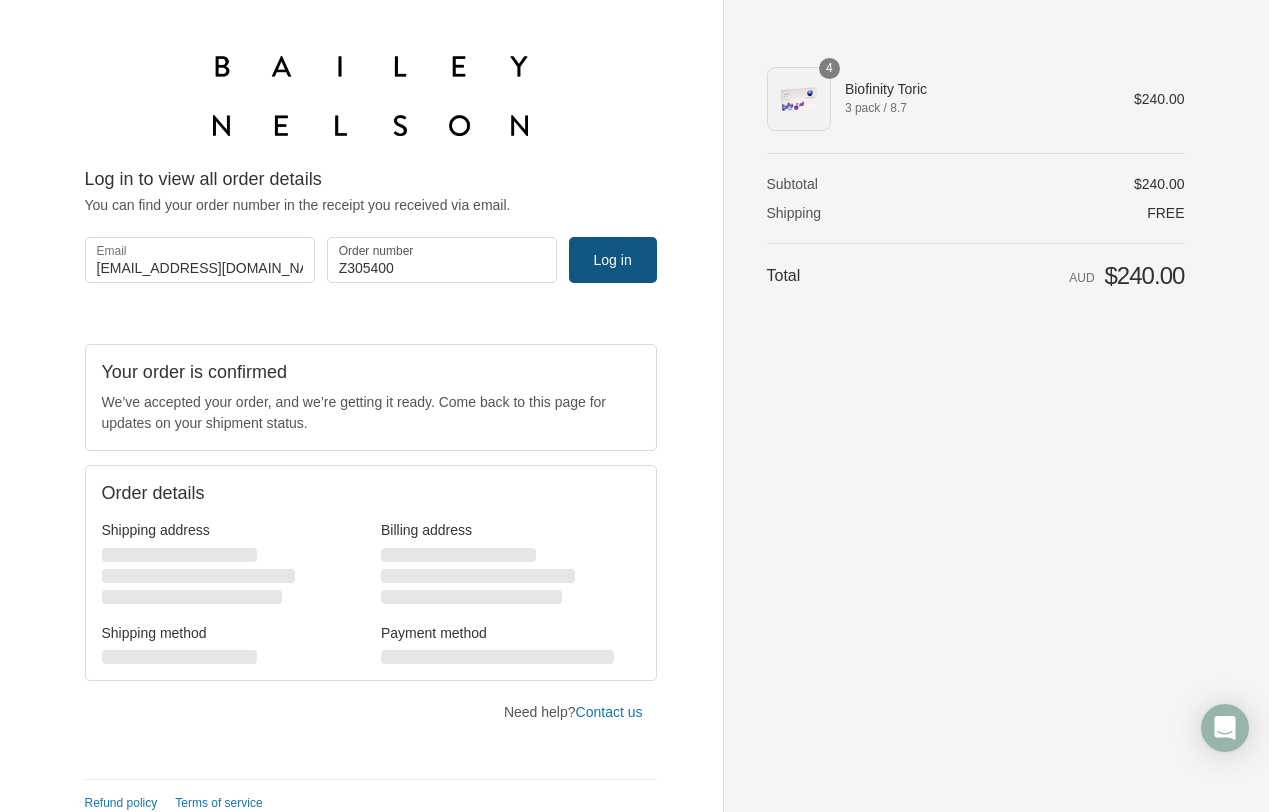 click on "Log in" at bounding box center (613, 260) 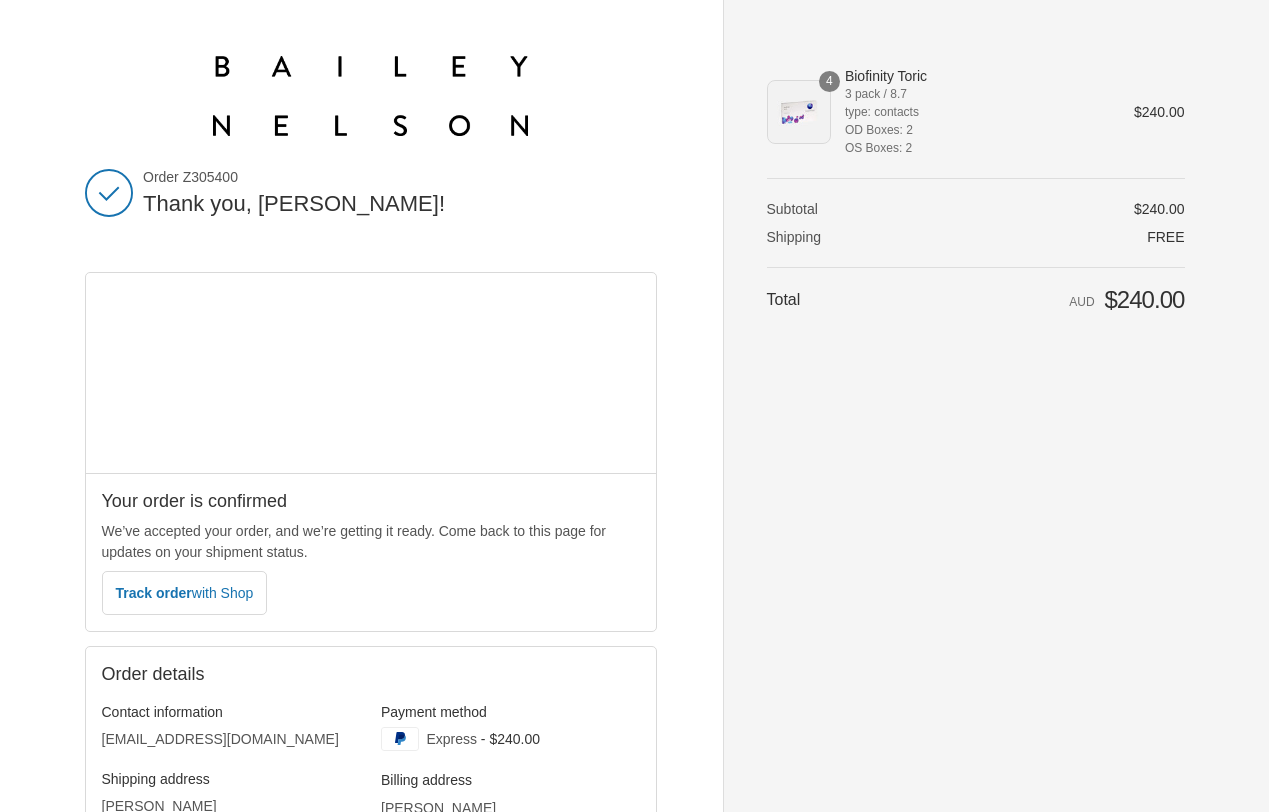 scroll, scrollTop: 0, scrollLeft: 0, axis: both 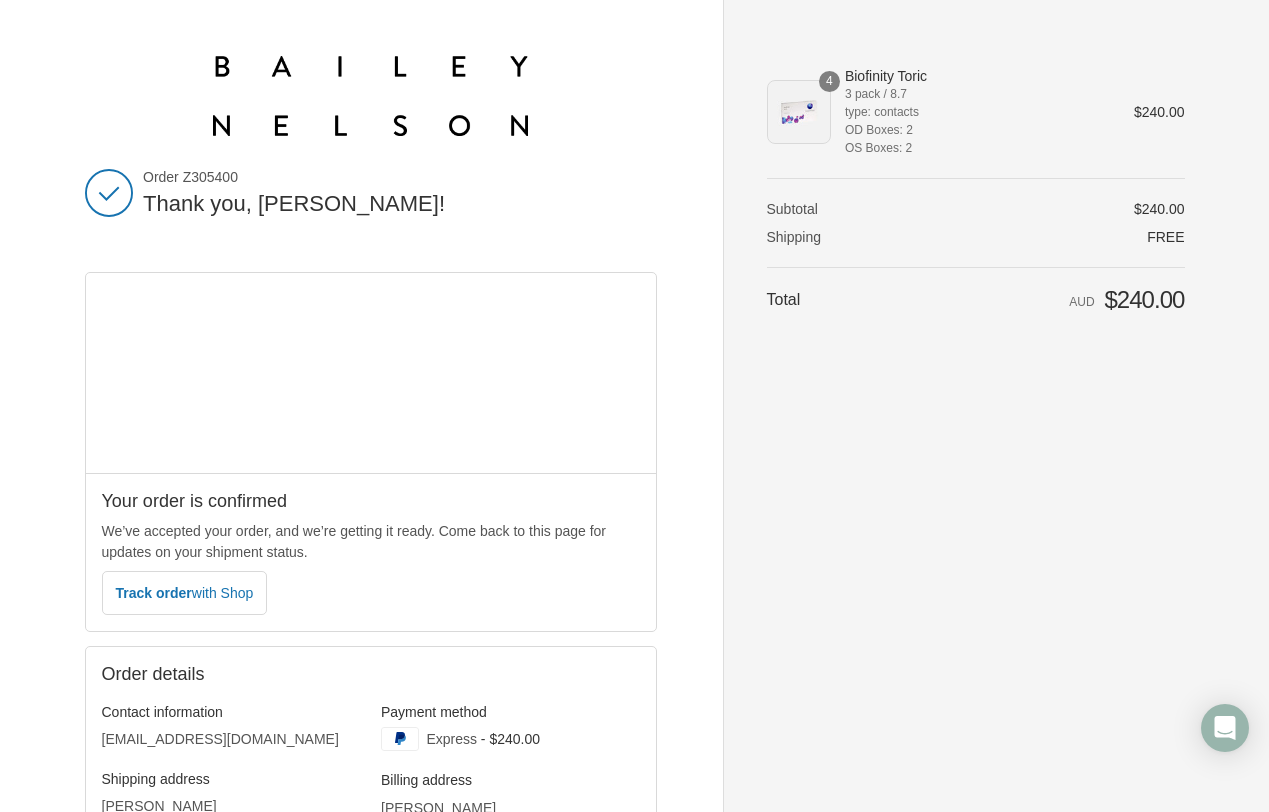 click on "4" at bounding box center (799, 112) 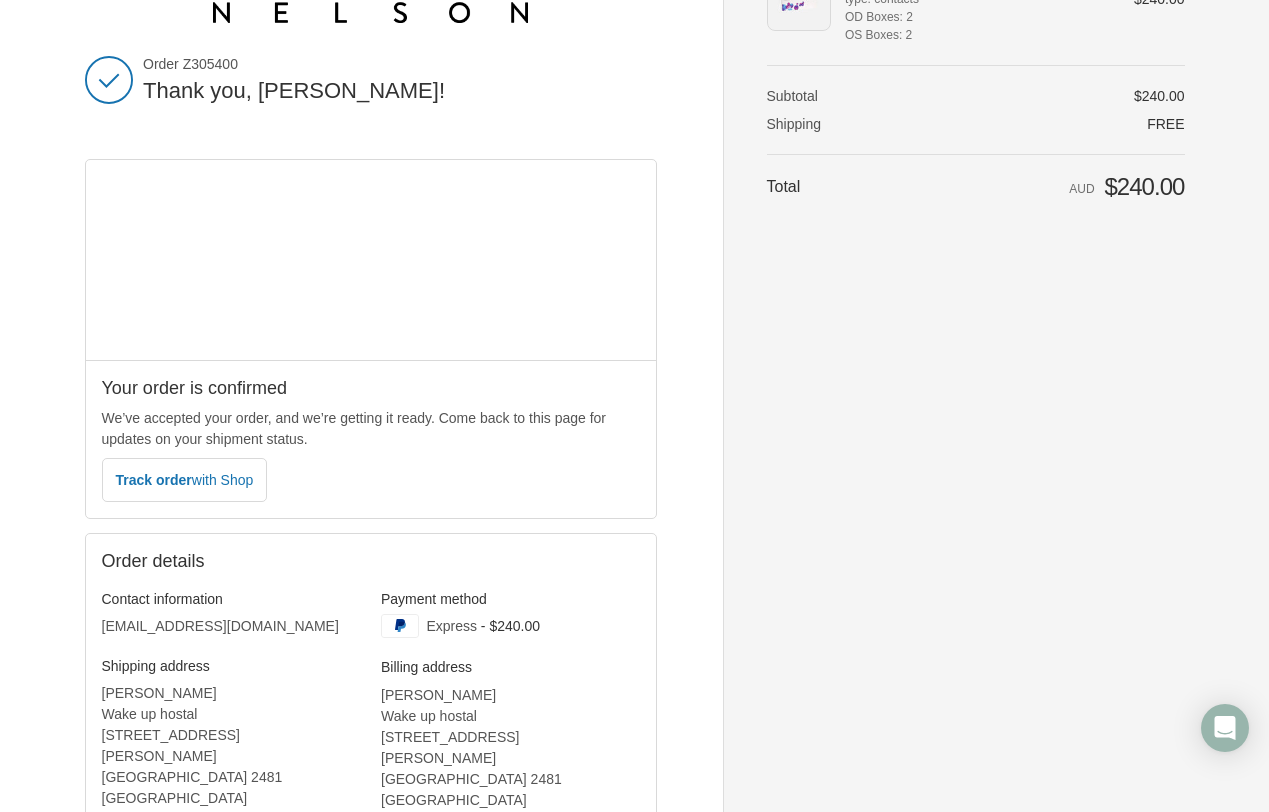 scroll, scrollTop: 0, scrollLeft: 0, axis: both 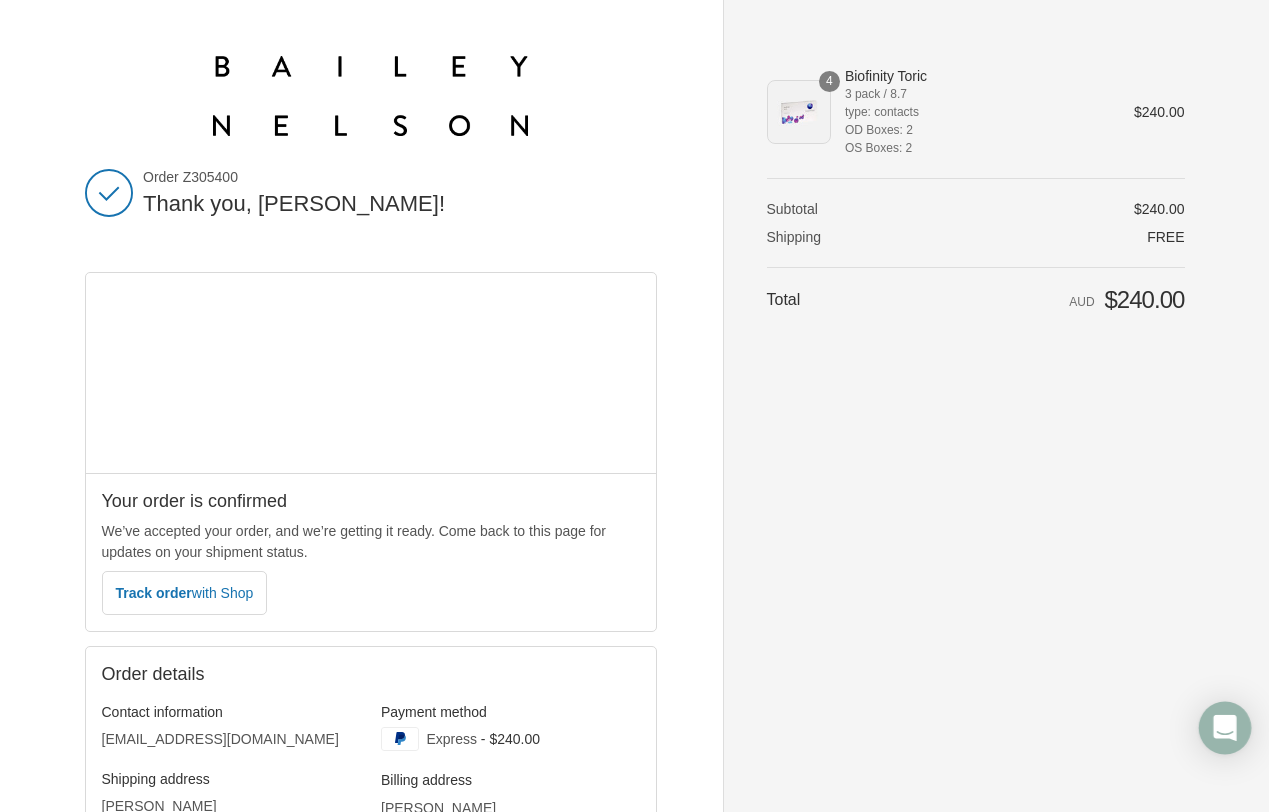click 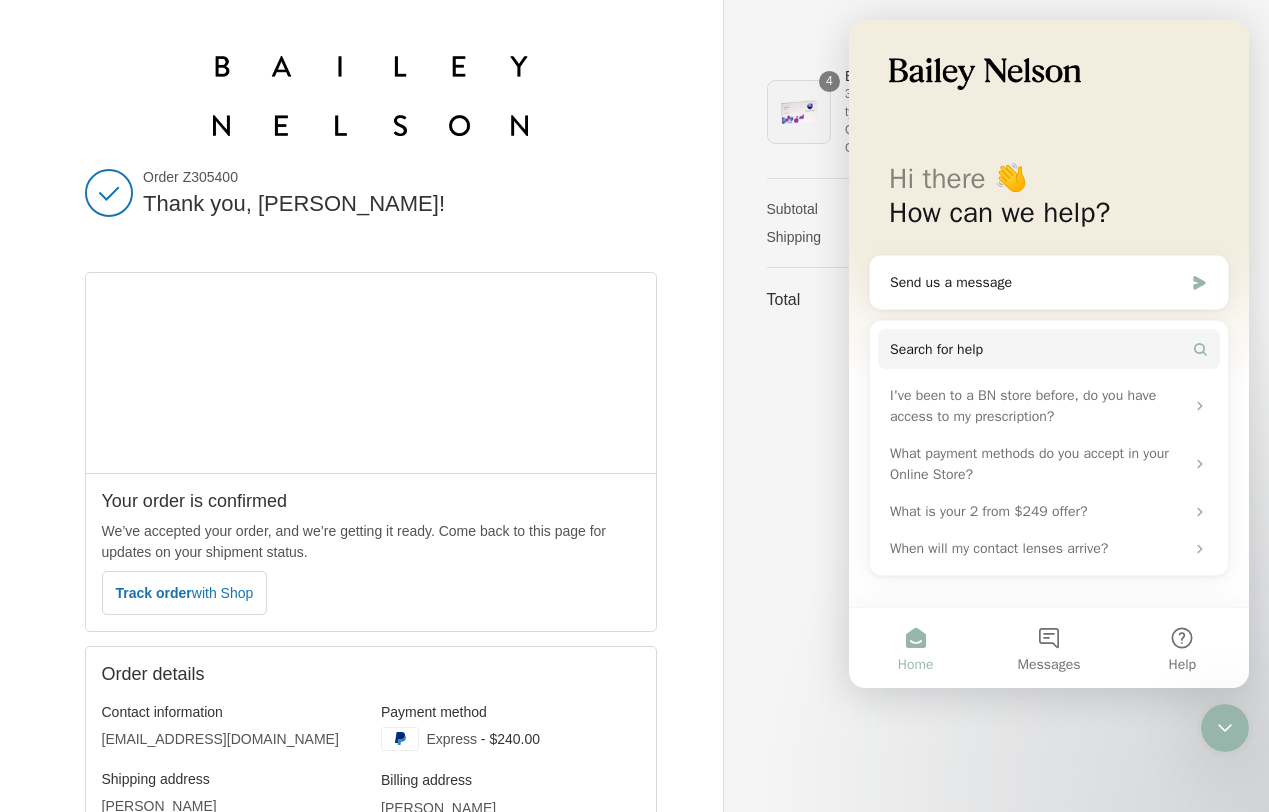 scroll, scrollTop: 0, scrollLeft: 0, axis: both 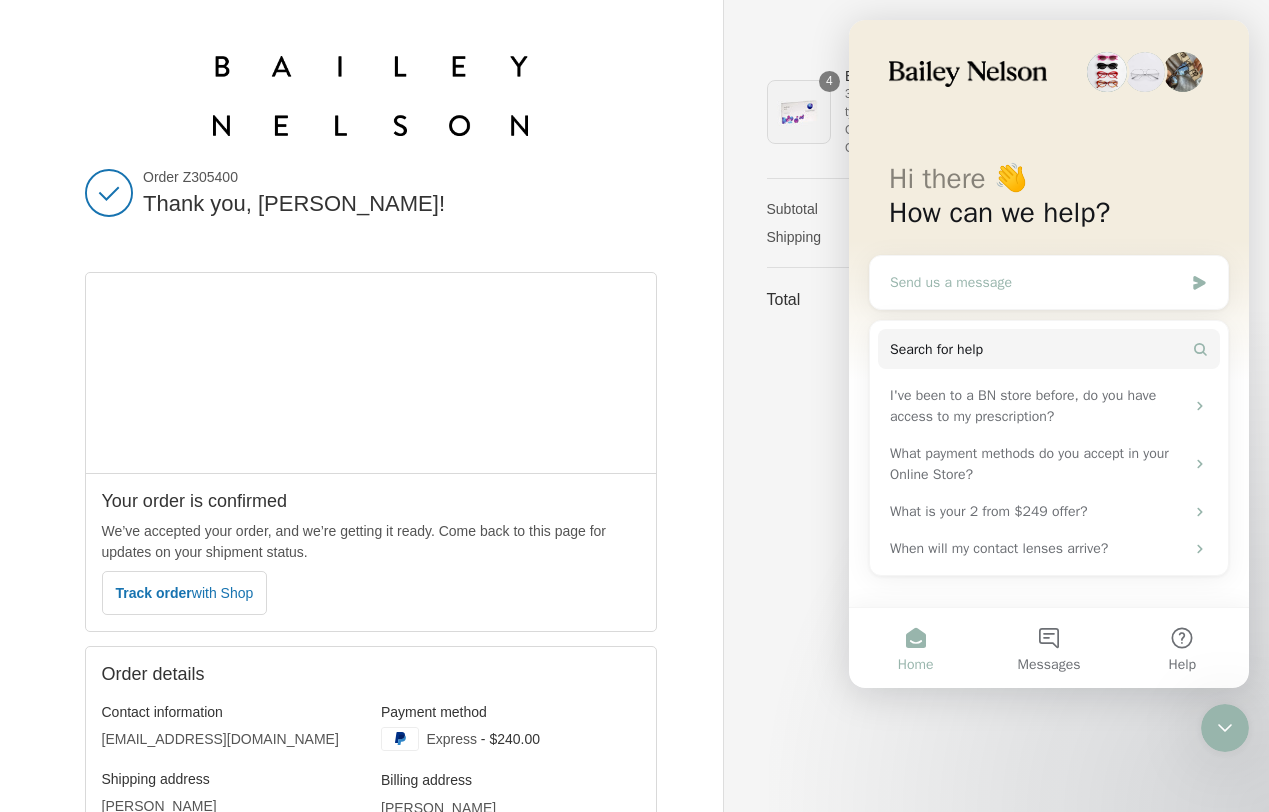 click on "Send us a message" at bounding box center (1036, 282) 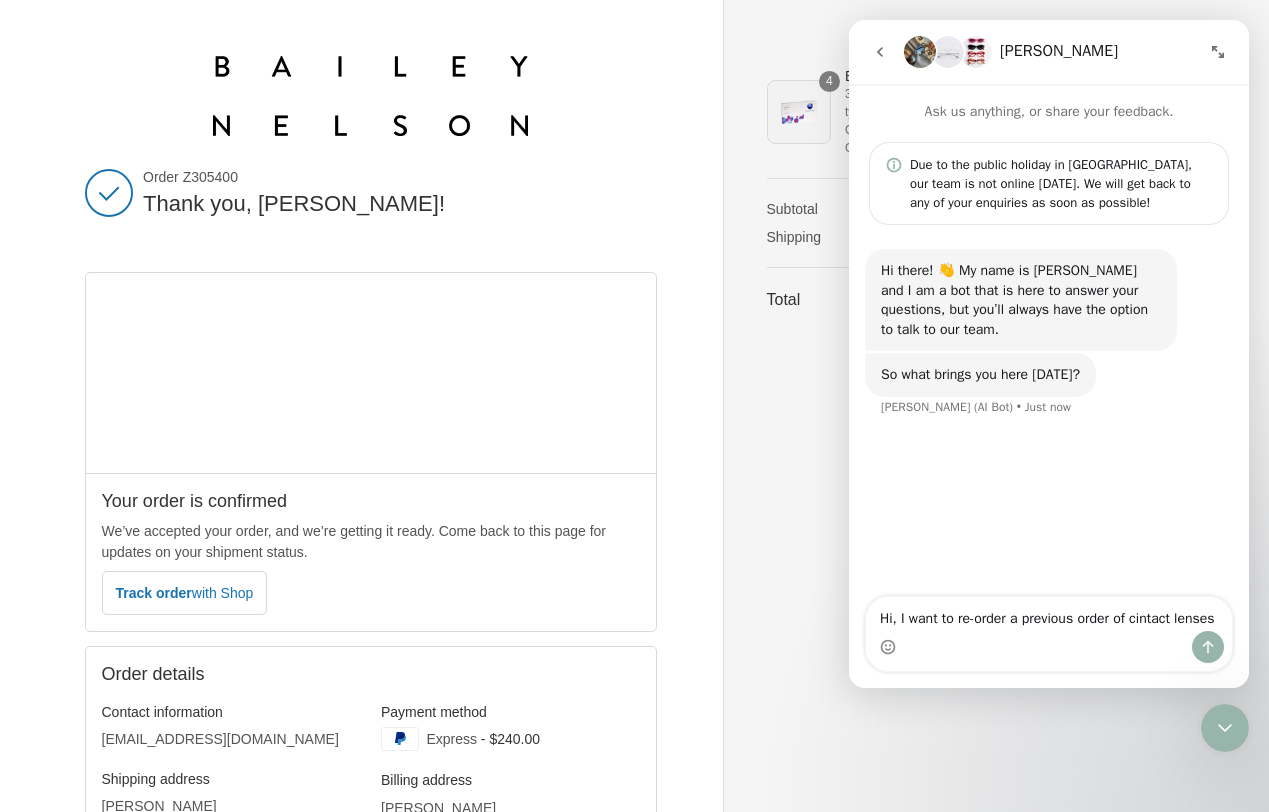 click on "Hi, I want to re-order a previous order of cintact lenses" at bounding box center [1049, 614] 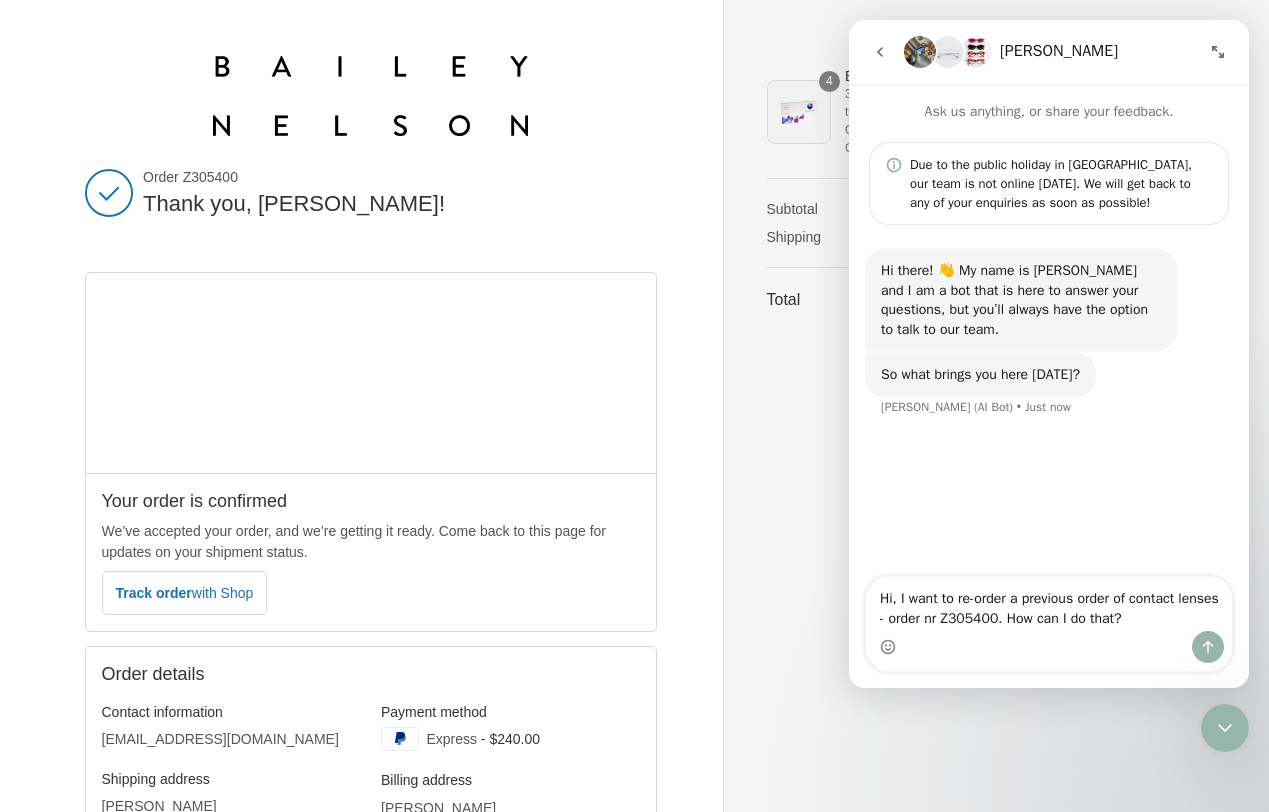 type on "Hi, I want to re-order a previous order of contact lenses - order nr Z305400. How can I do that?" 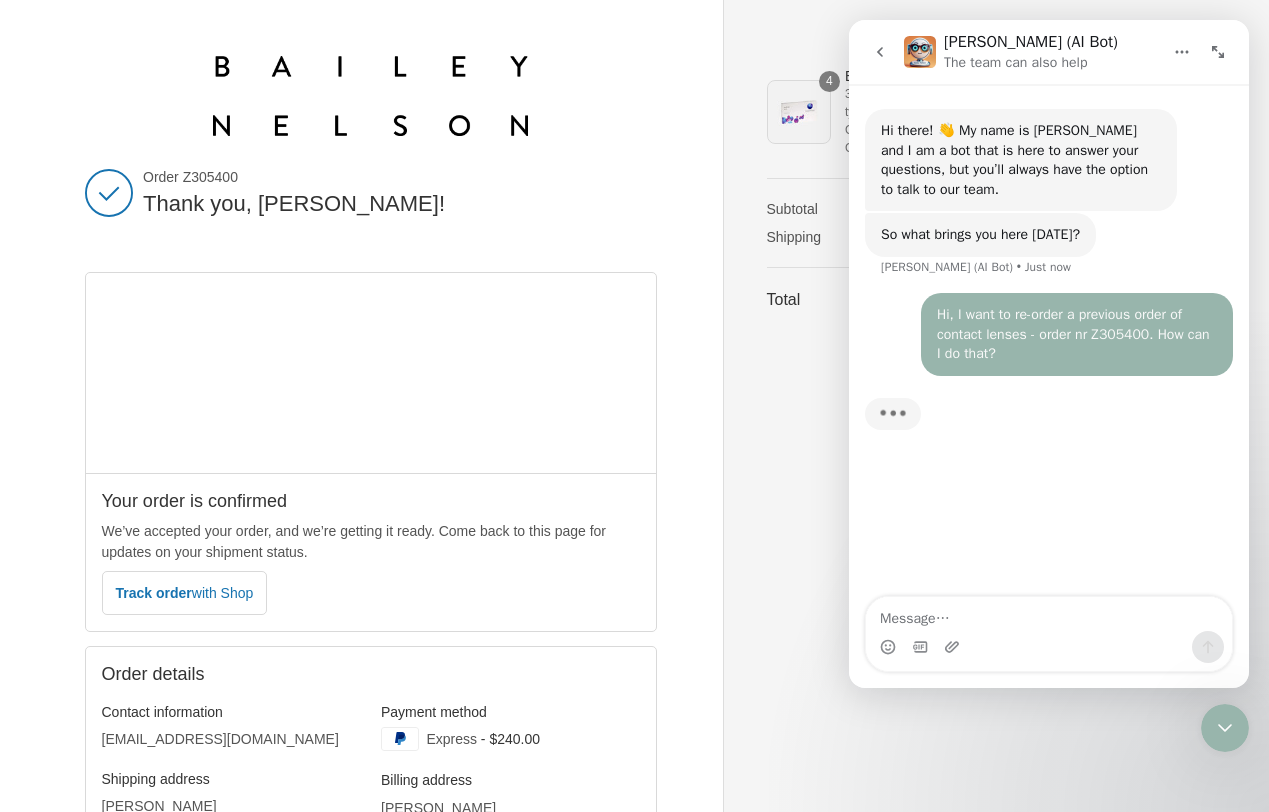 scroll, scrollTop: 3, scrollLeft: 0, axis: vertical 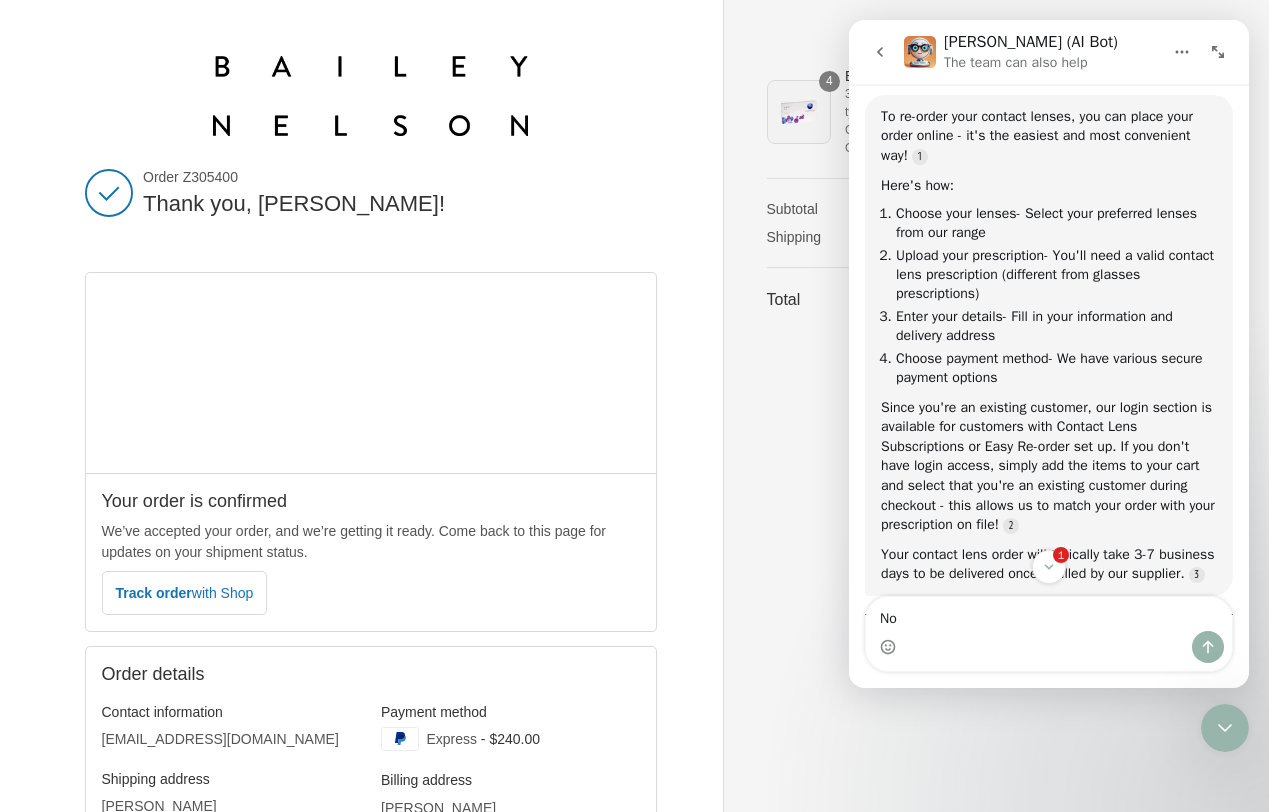 type on "N" 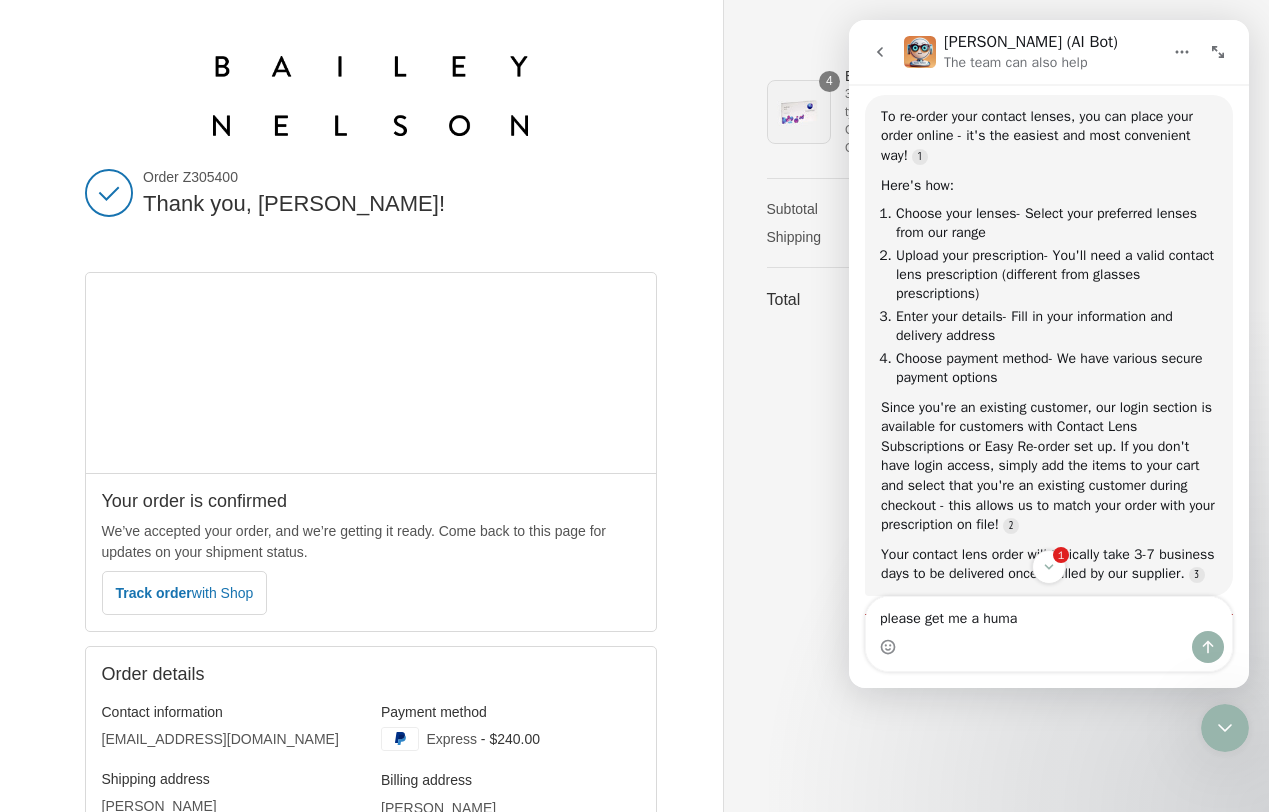 type on "please get me a human" 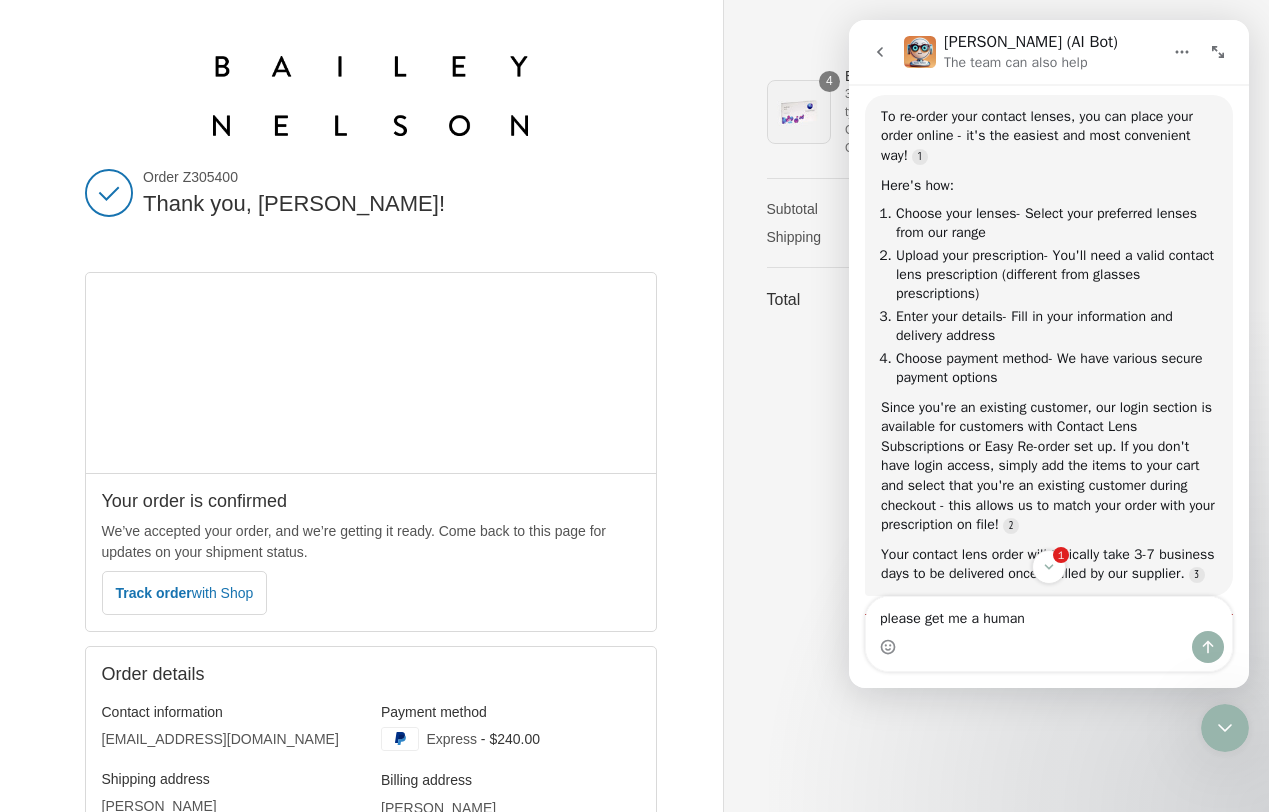 type 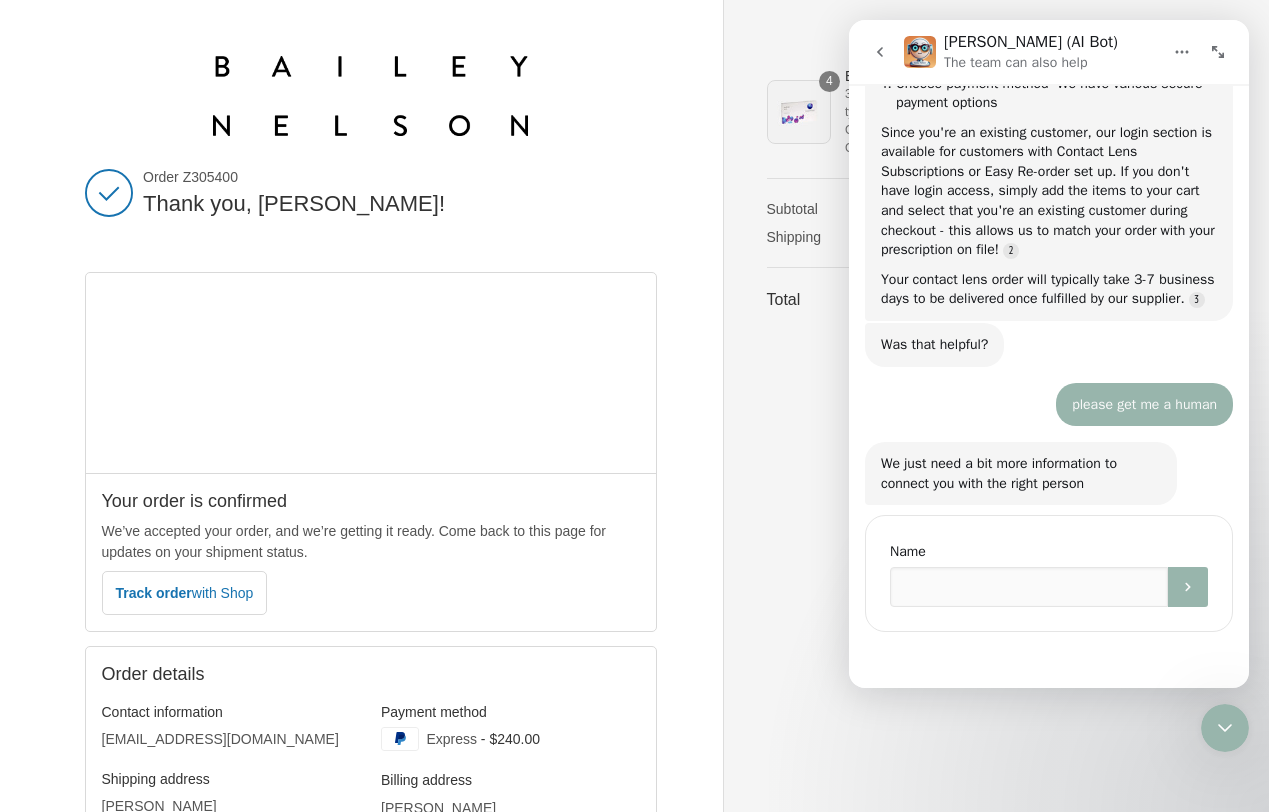 scroll, scrollTop: 581, scrollLeft: 0, axis: vertical 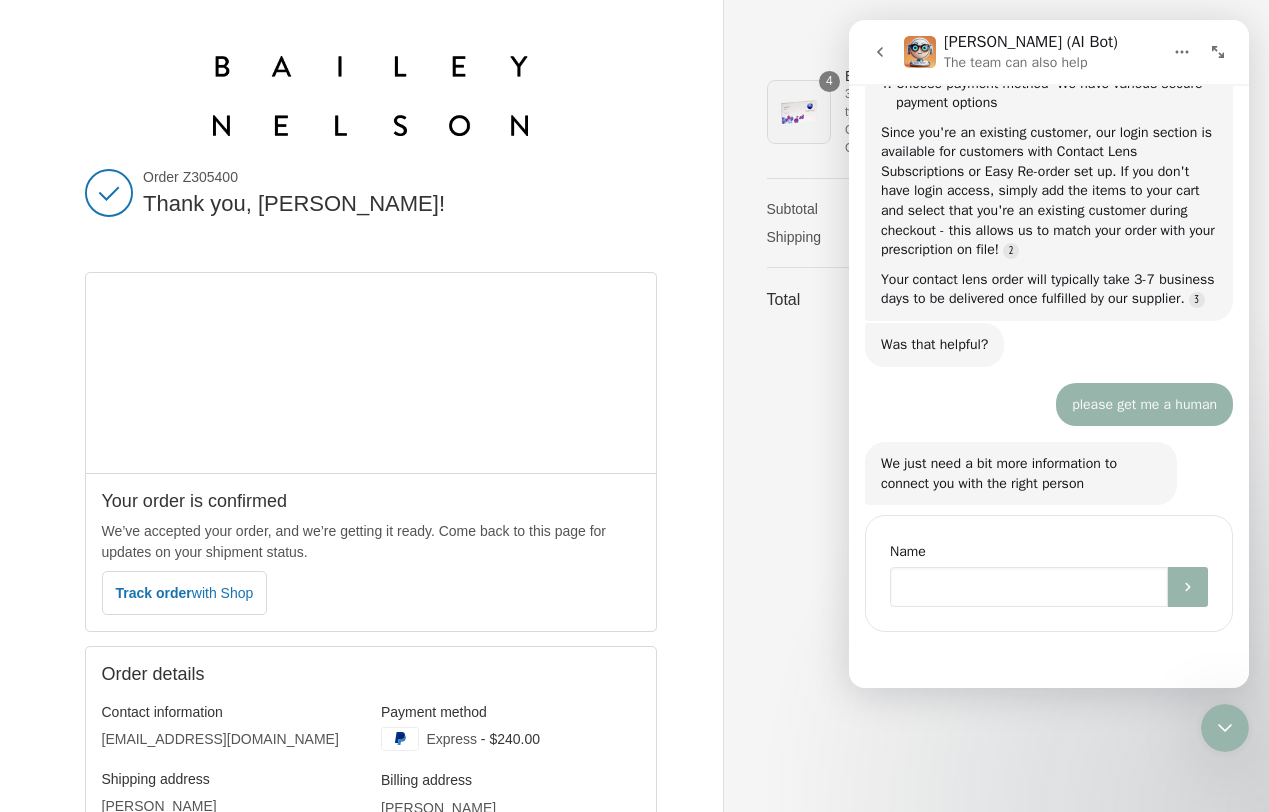 click at bounding box center (1029, 587) 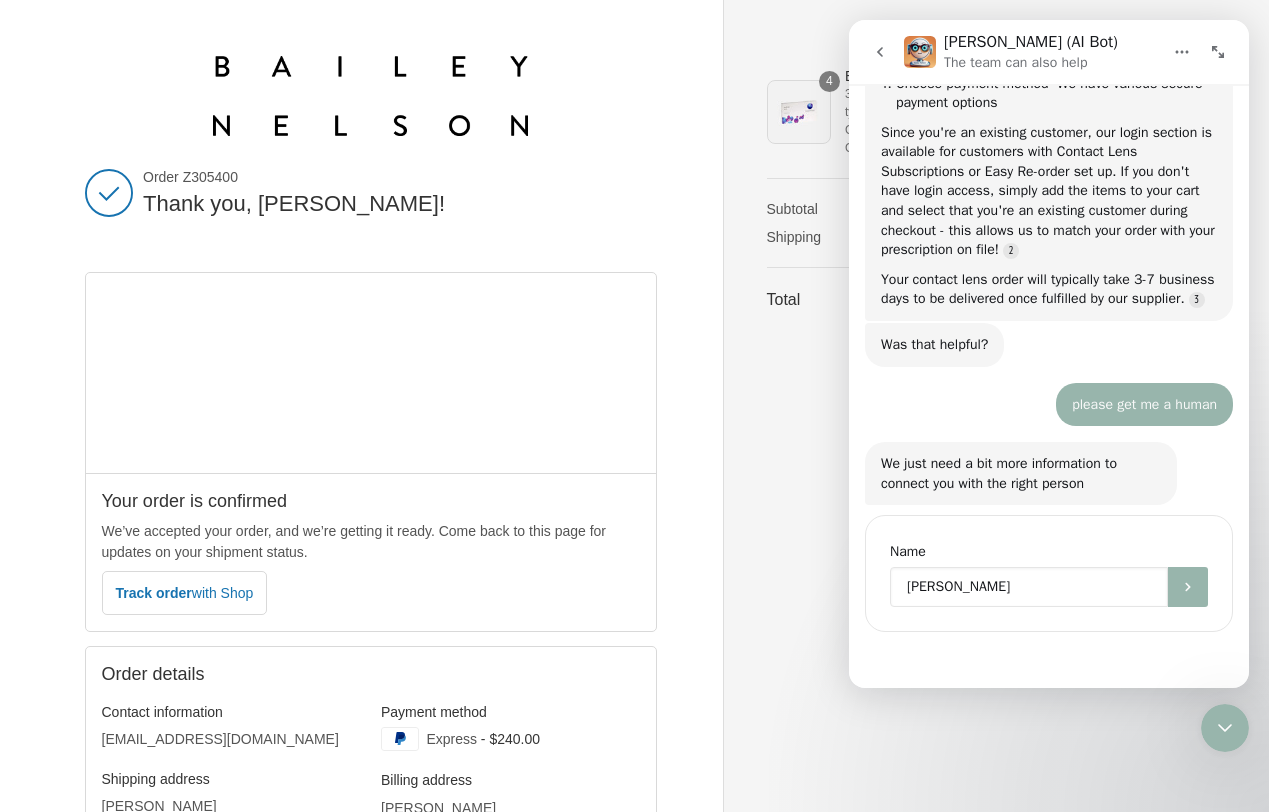 type on "Philipp Hampl" 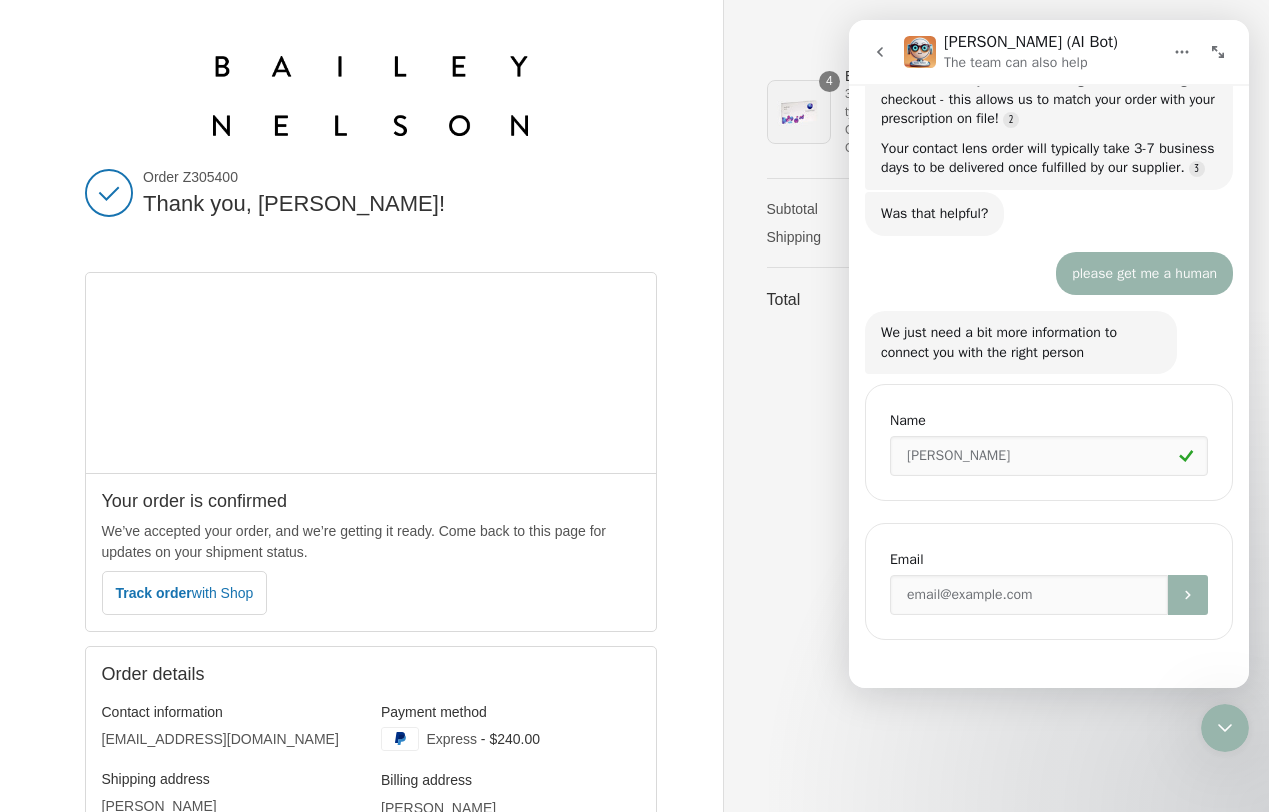 scroll, scrollTop: 720, scrollLeft: 0, axis: vertical 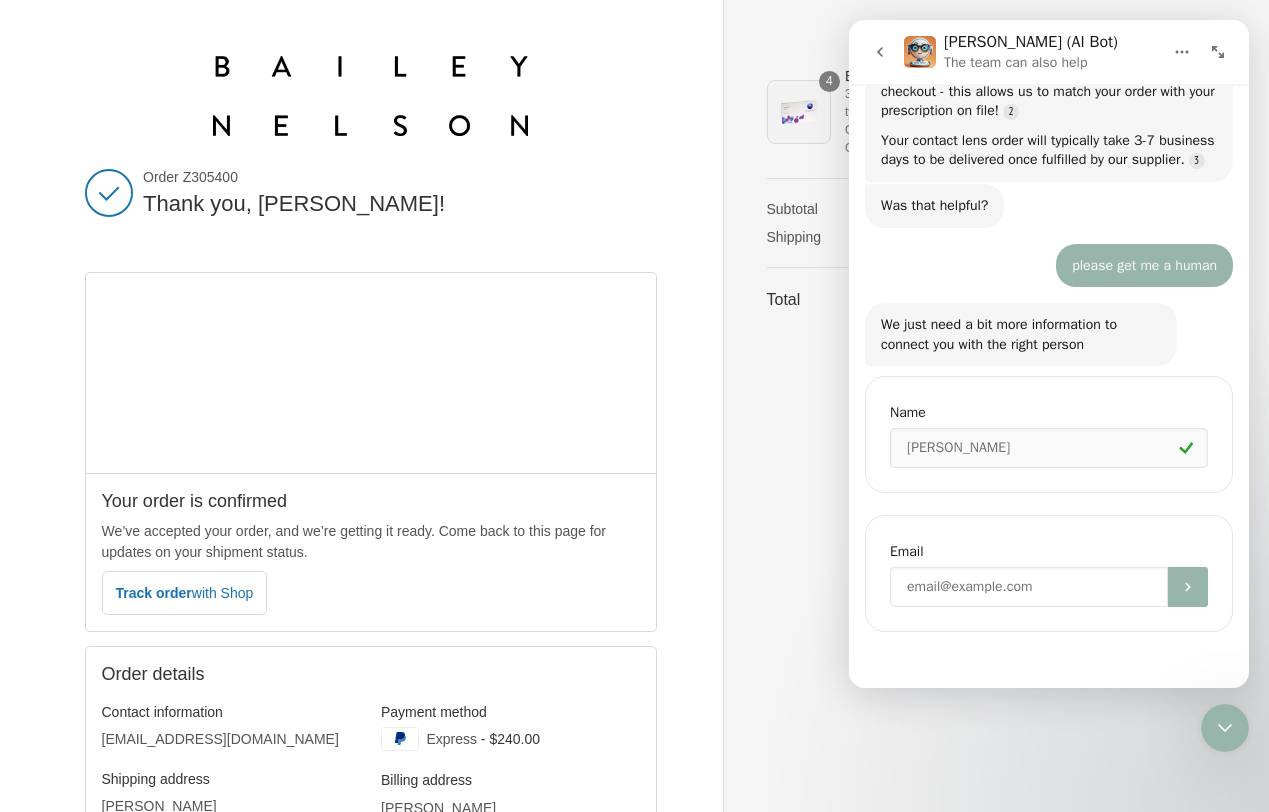 click at bounding box center (1029, 587) 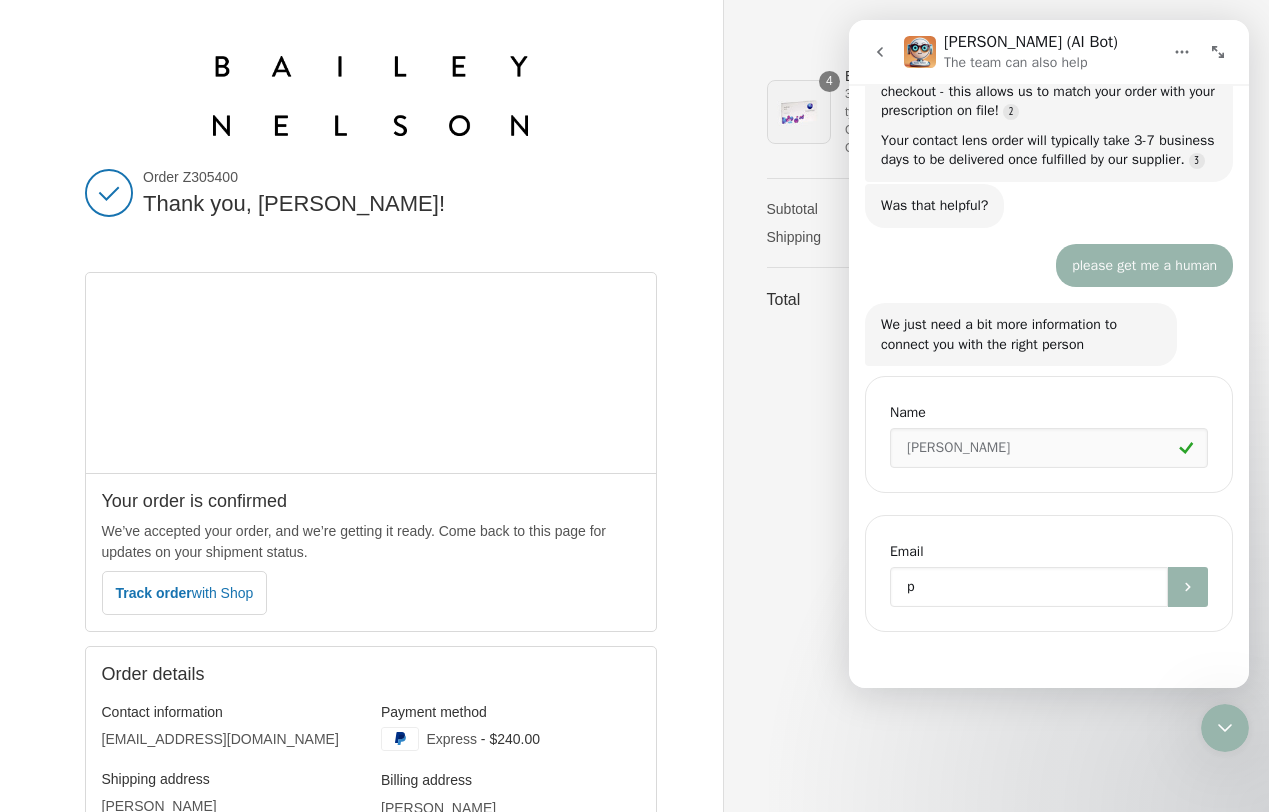 type on "[EMAIL_ADDRESS][DOMAIN_NAME]" 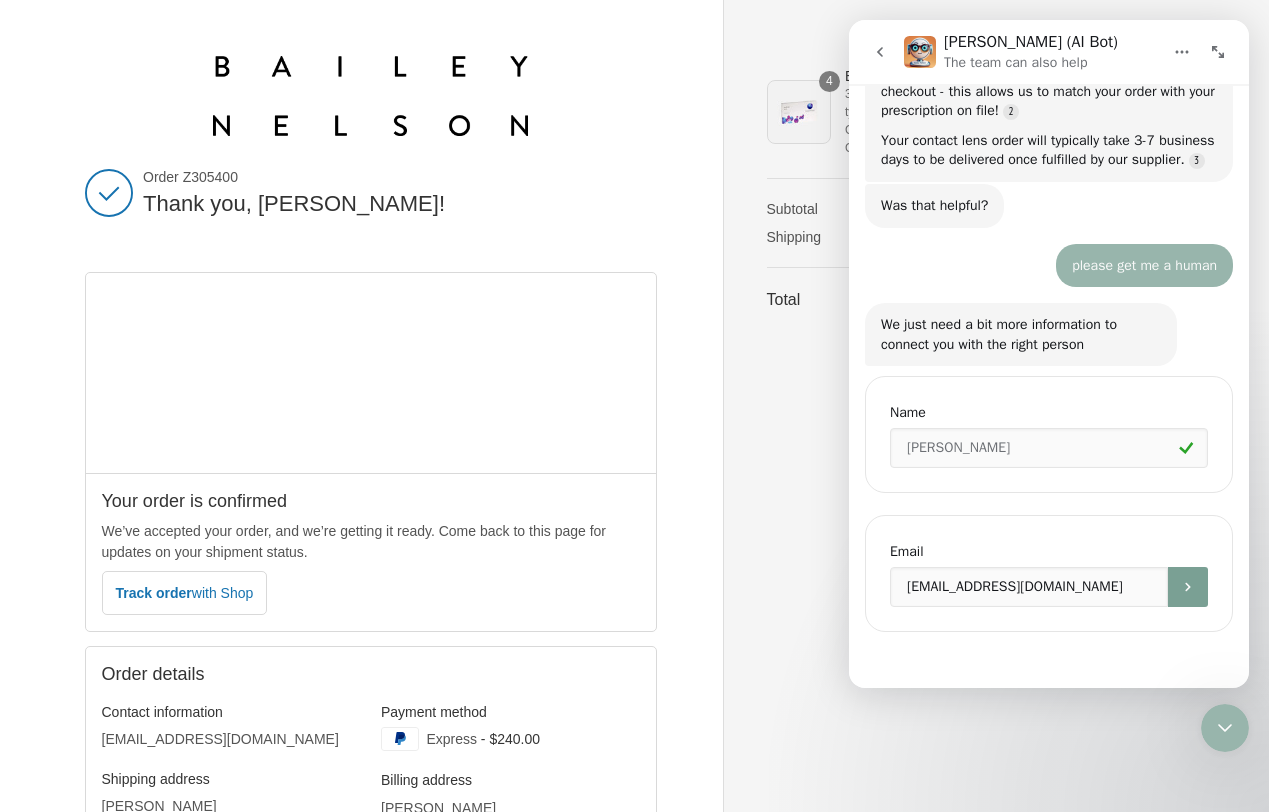click 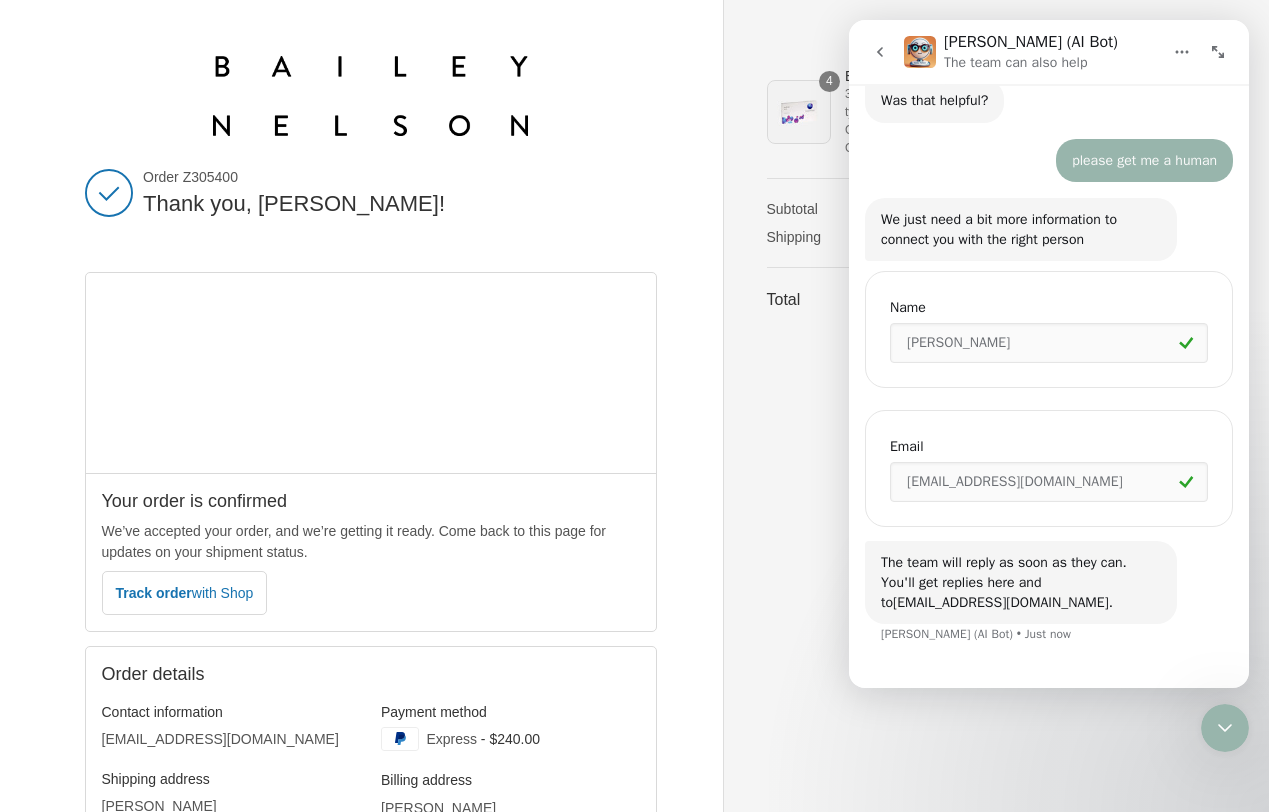 scroll, scrollTop: 825, scrollLeft: 0, axis: vertical 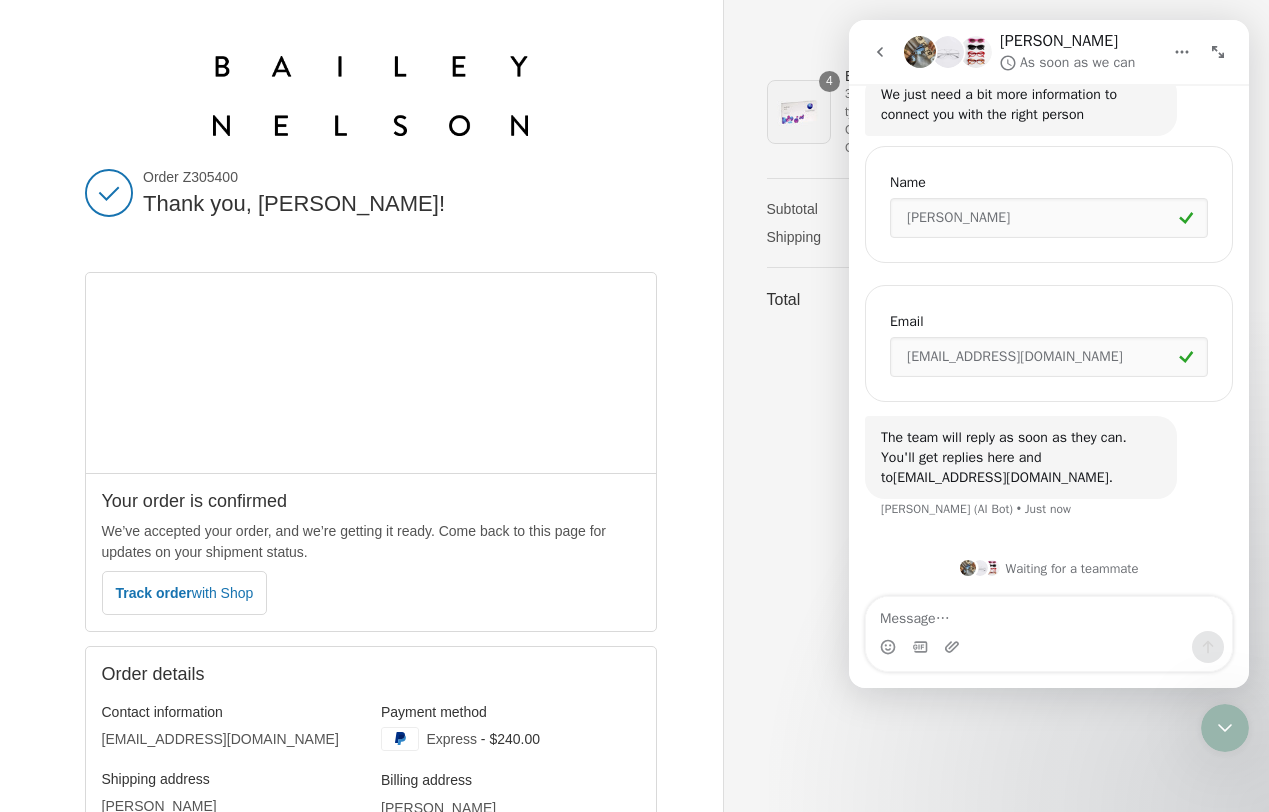 click on "Your order is confirmed
We’ve accepted your order, and we’re getting it ready. Come back to this page for updates on your shipment status.
Track order  with Shop
Mobile phone number
+61 405 789 927 Afghanistan (+93) Aland Islands (+358) Albania (+355) Algeria (+213) Andorra (+376) Angola (+244) Anguilla (+1) Antigua And Barbuda (+1) Argentina (+54) Armenia (+374) Aruba (+297) Ascension Island (+247) Australia (+61) Austria (+43) Azerbaijan (+994) Bahamas (+1) Bahrain (+973) Bangladesh (+880) Barbados (+1) Belarus (+375) Belgium (+32) Belize (+501) Benin (+229) Bermuda (+1) Bhutan (+975) Bolivia (+591) Bosnia And Herzegovina (+387) Botswana (+267) Brazil (+55) British Indian Ocean Territory (+246) Brunei (+673) Bulgaria (+359) Burkina Faso (+226) Burundi (+257)" at bounding box center [371, 628] 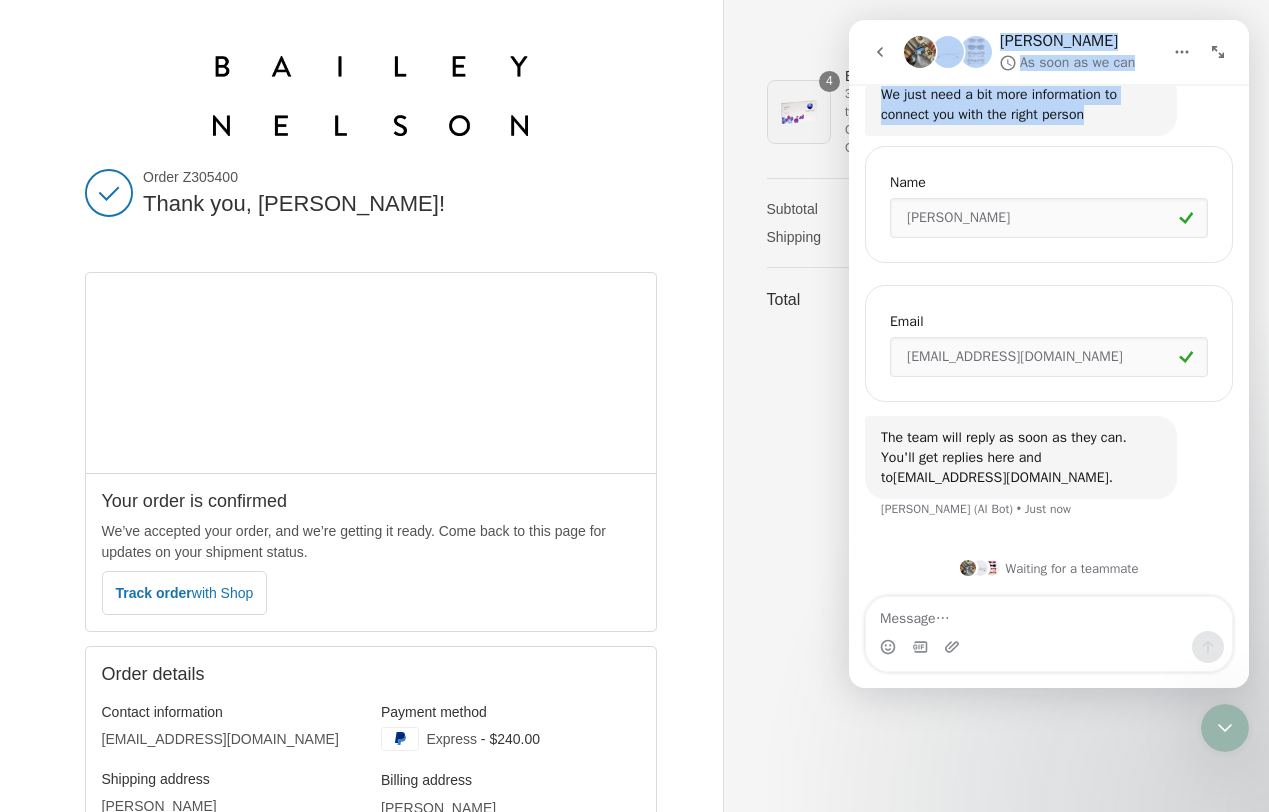 drag, startPoint x: 938, startPoint y: 23, endPoint x: 418, endPoint y: 137, distance: 532.3495 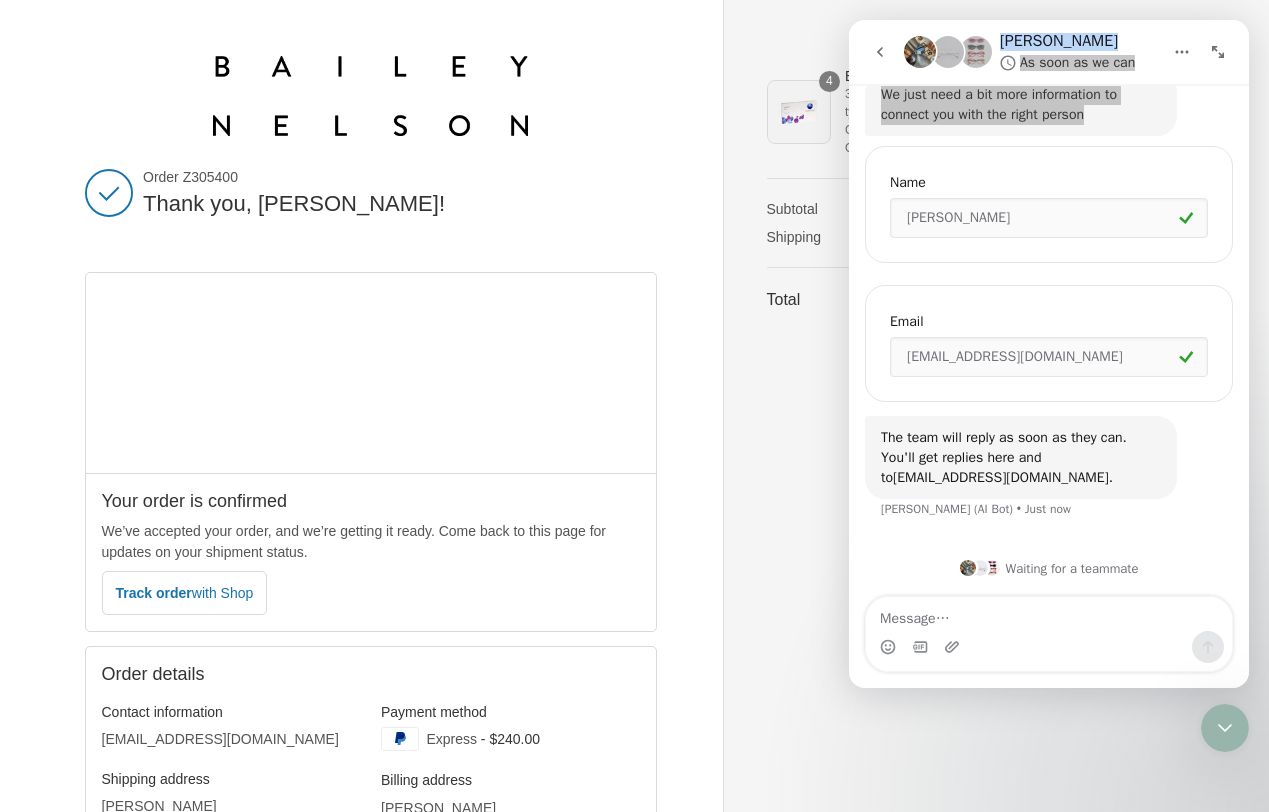 click on "Thank you for your purchase!
Order summary
Shopping cart
Product image
Description
Quantity
Price
4
Biofinity Toric
3 pack / 8.7
type: contacts
OD Boxes: 2
OS Boxes: 2
4
$240.00
Scroll for more items
Cost summary
Description
Price
Subtotal
$240.00" at bounding box center [954, 589] 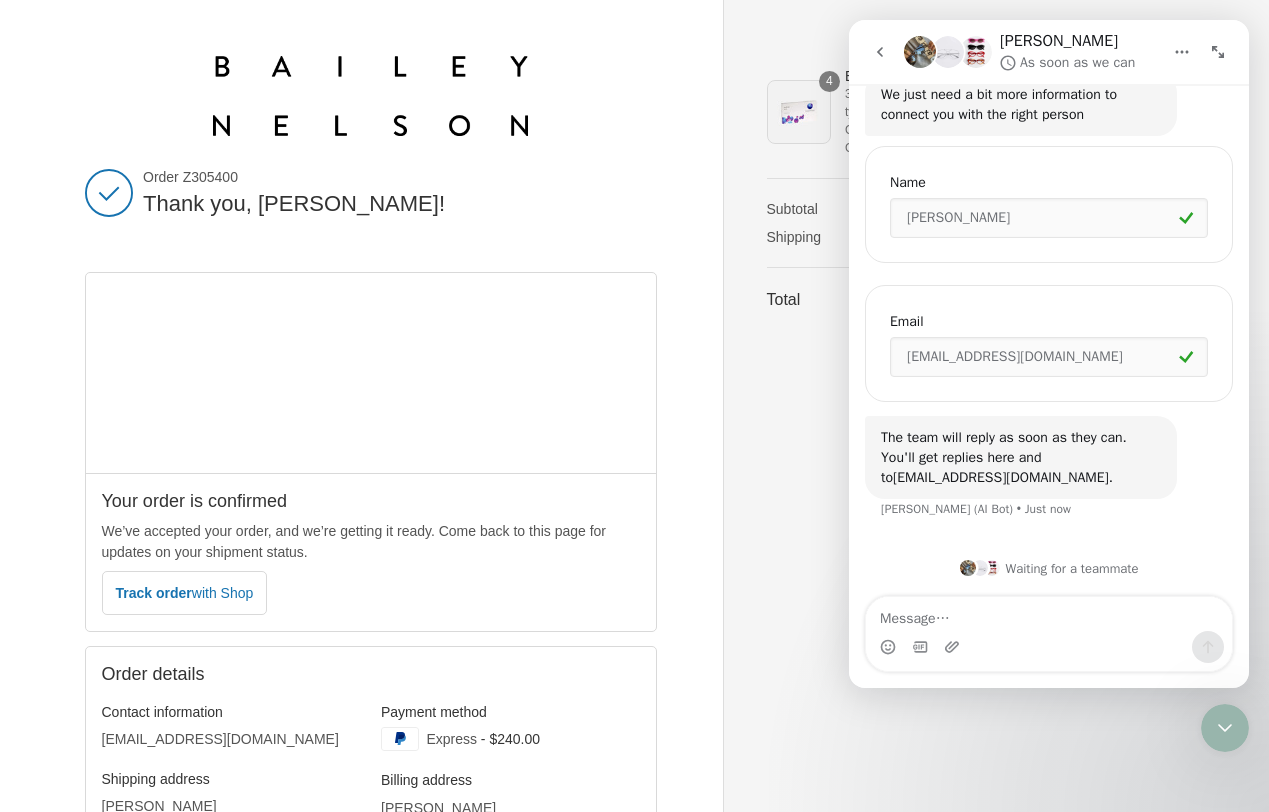 drag, startPoint x: 923, startPoint y: 158, endPoint x: 911, endPoint y: 159, distance: 12.0415945 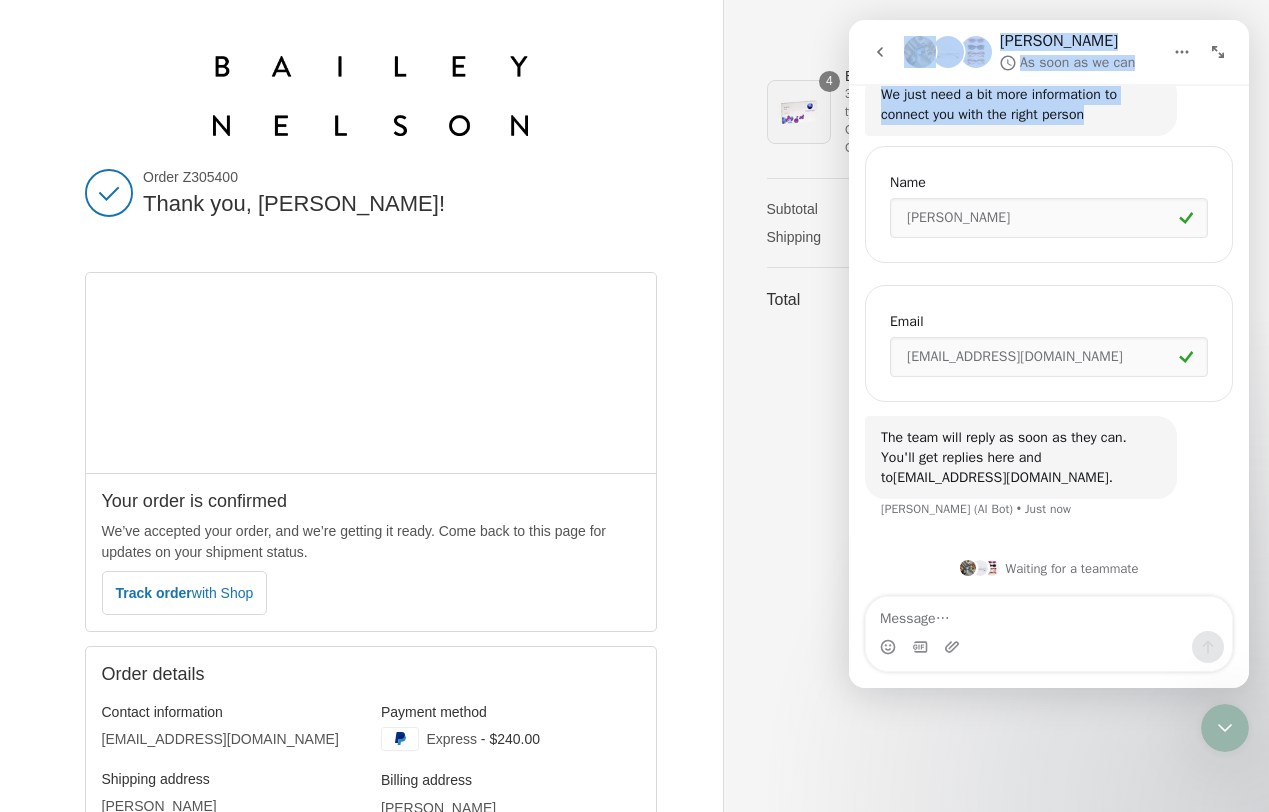 drag, startPoint x: 909, startPoint y: 24, endPoint x: 1051, endPoint y: 137, distance: 181.47452 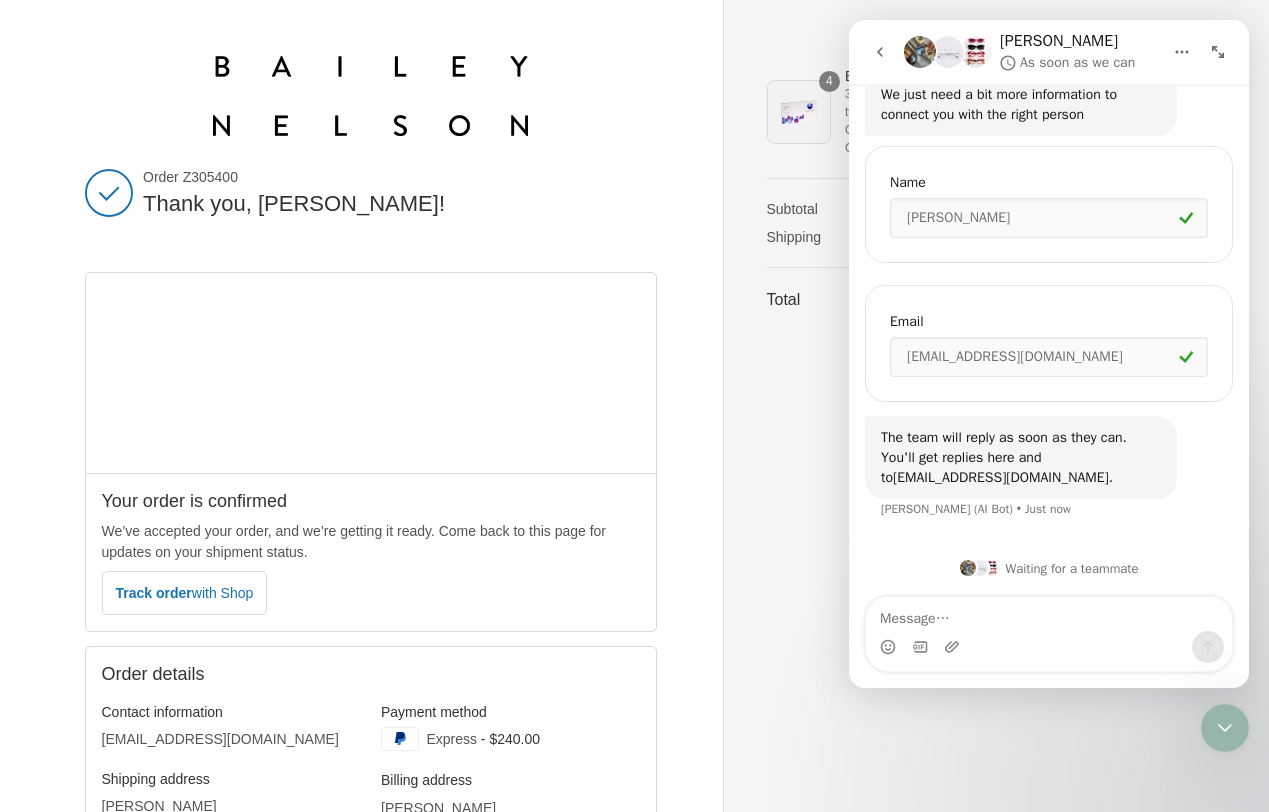 click on "Shopping cart
Product image
Description
Quantity
Price
4
Biofinity Toric
3 pack / 8.7
type: contacts
OD Boxes: 2
OS Boxes: 2
4
$240.00
Scroll for more items
Cost summary
Description
Price
Subtotal
$240.00
Shipping
Free
Total" at bounding box center (976, 406) 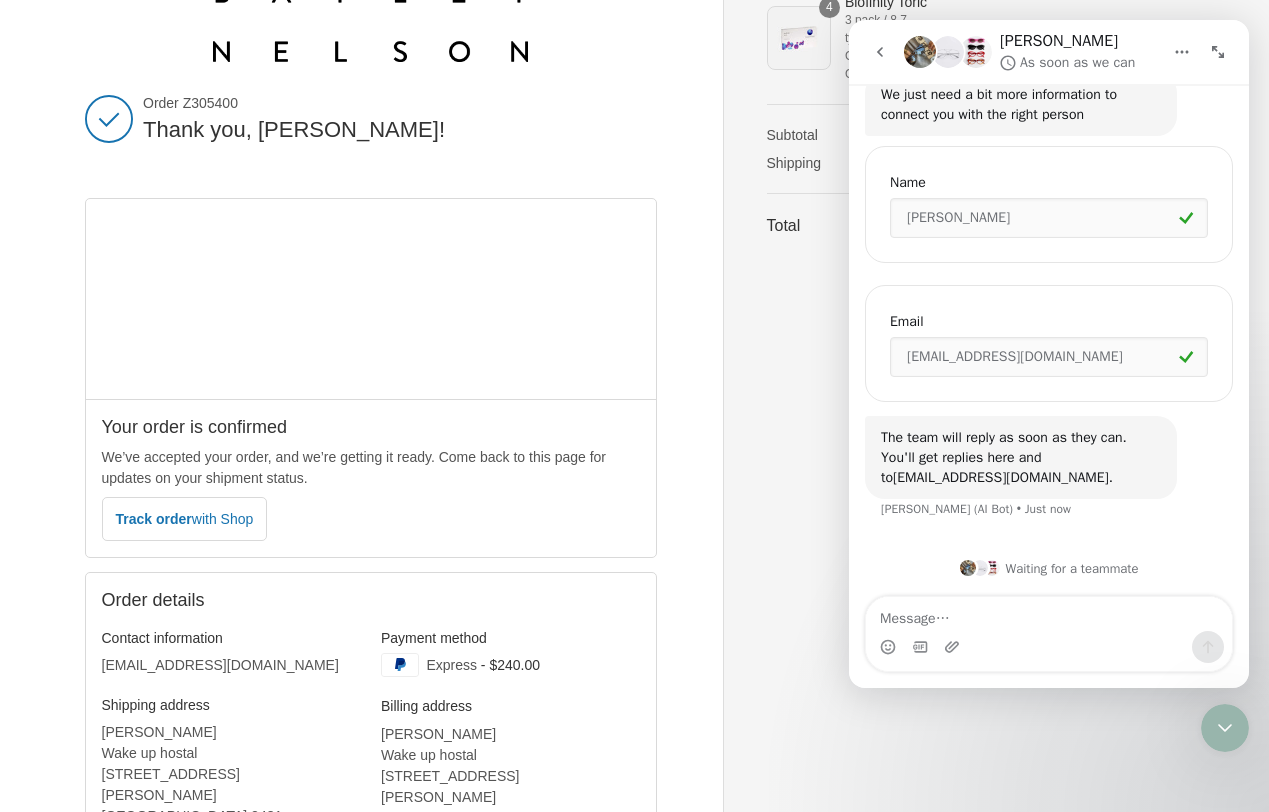 scroll, scrollTop: 0, scrollLeft: 0, axis: both 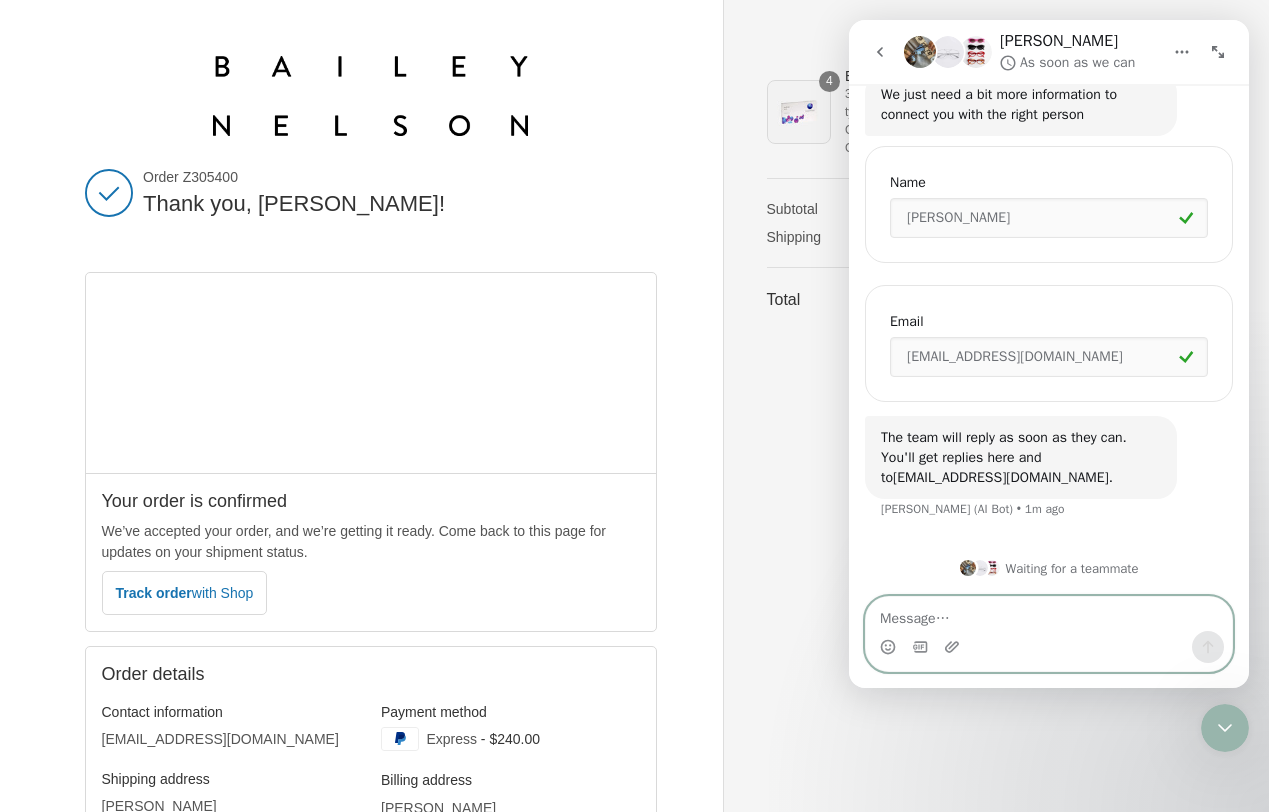 click at bounding box center [1049, 614] 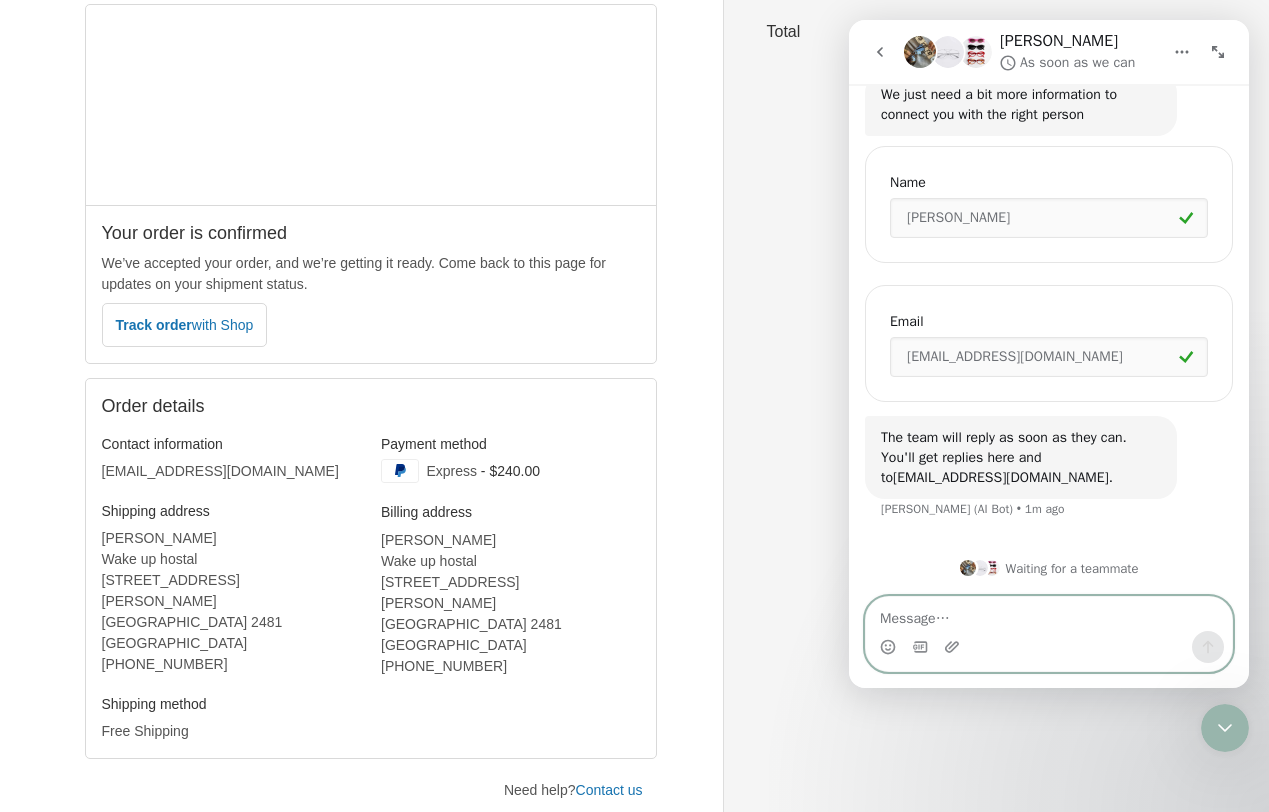 scroll, scrollTop: 314, scrollLeft: 0, axis: vertical 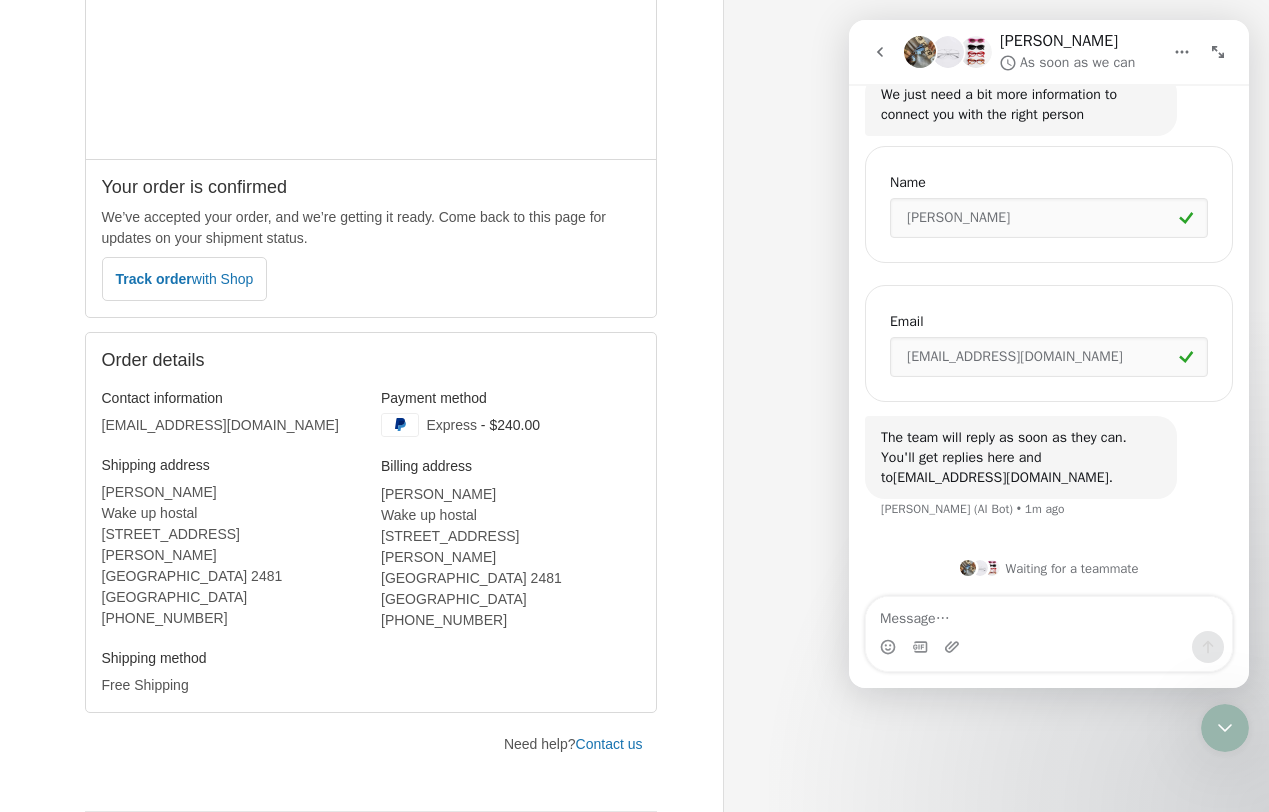click on "Track order  with Shop" at bounding box center (371, 279) 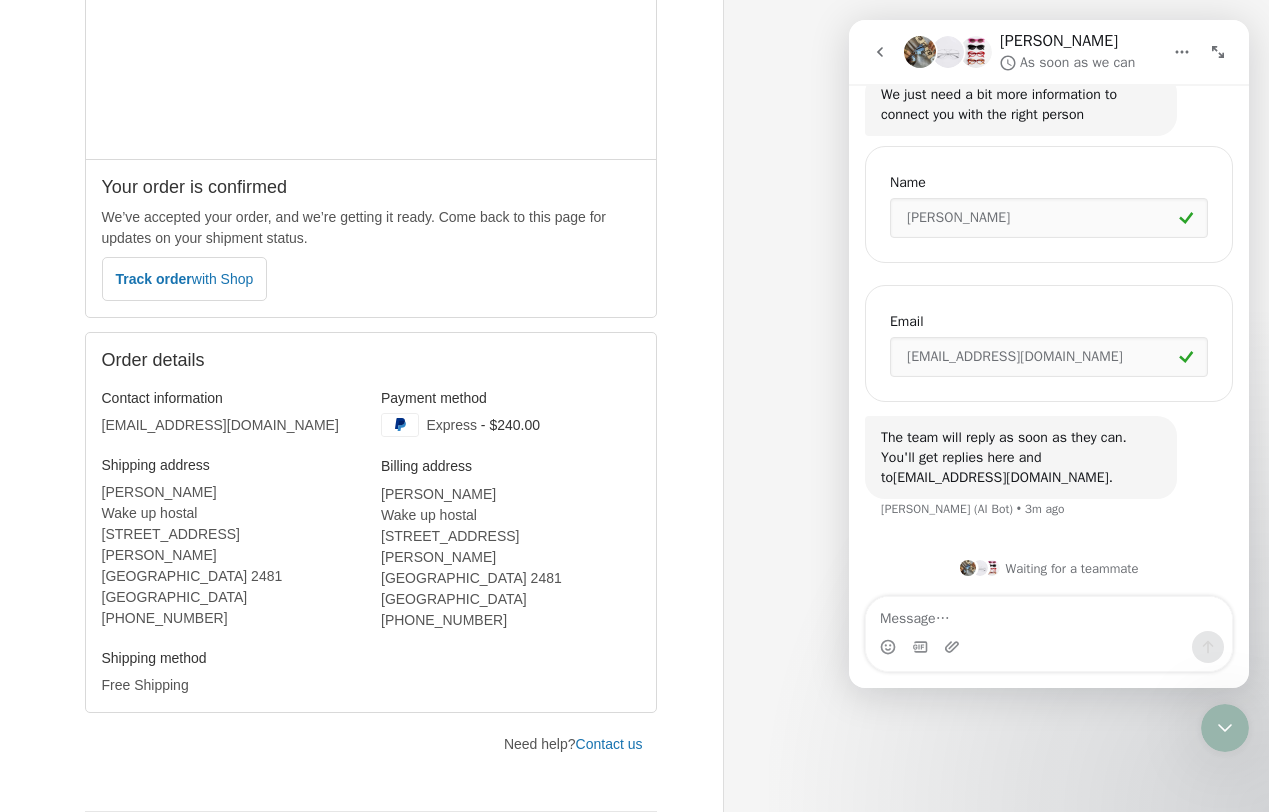 scroll, scrollTop: 346, scrollLeft: 0, axis: vertical 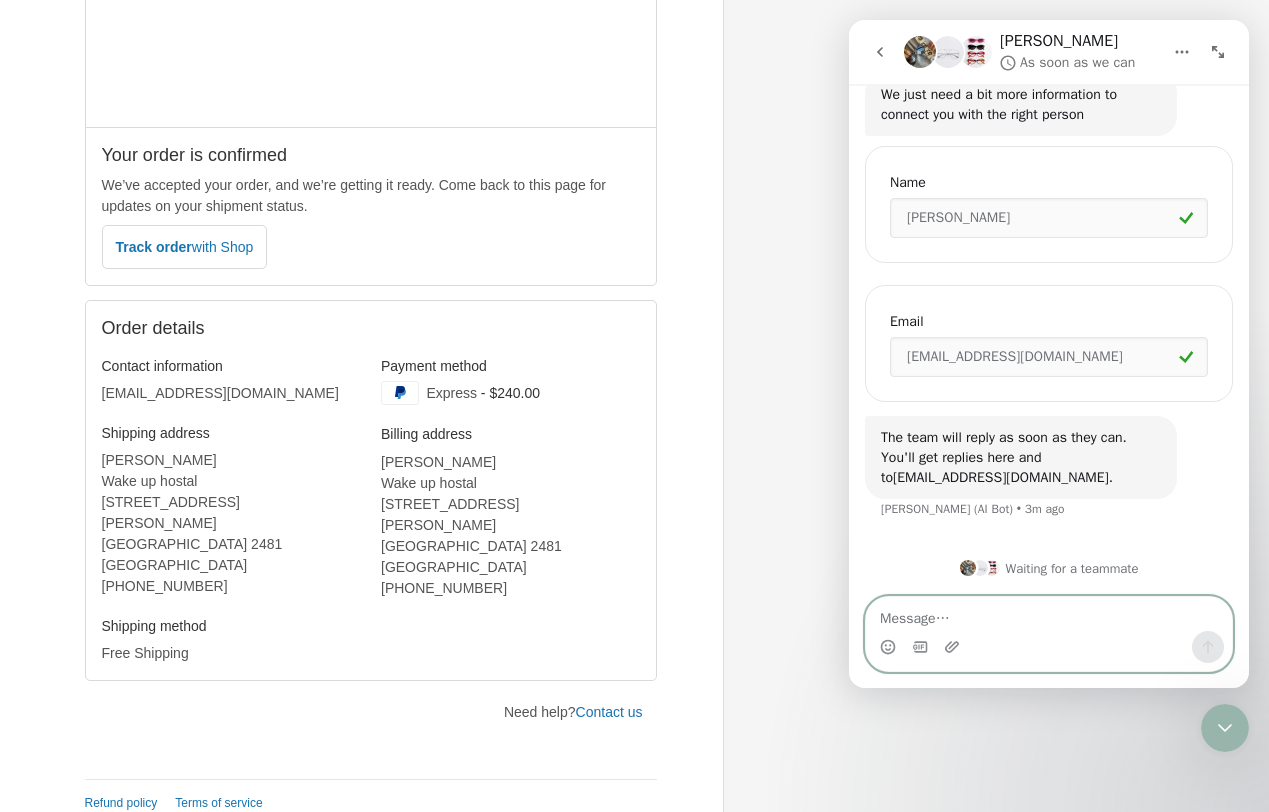 click at bounding box center [1049, 614] 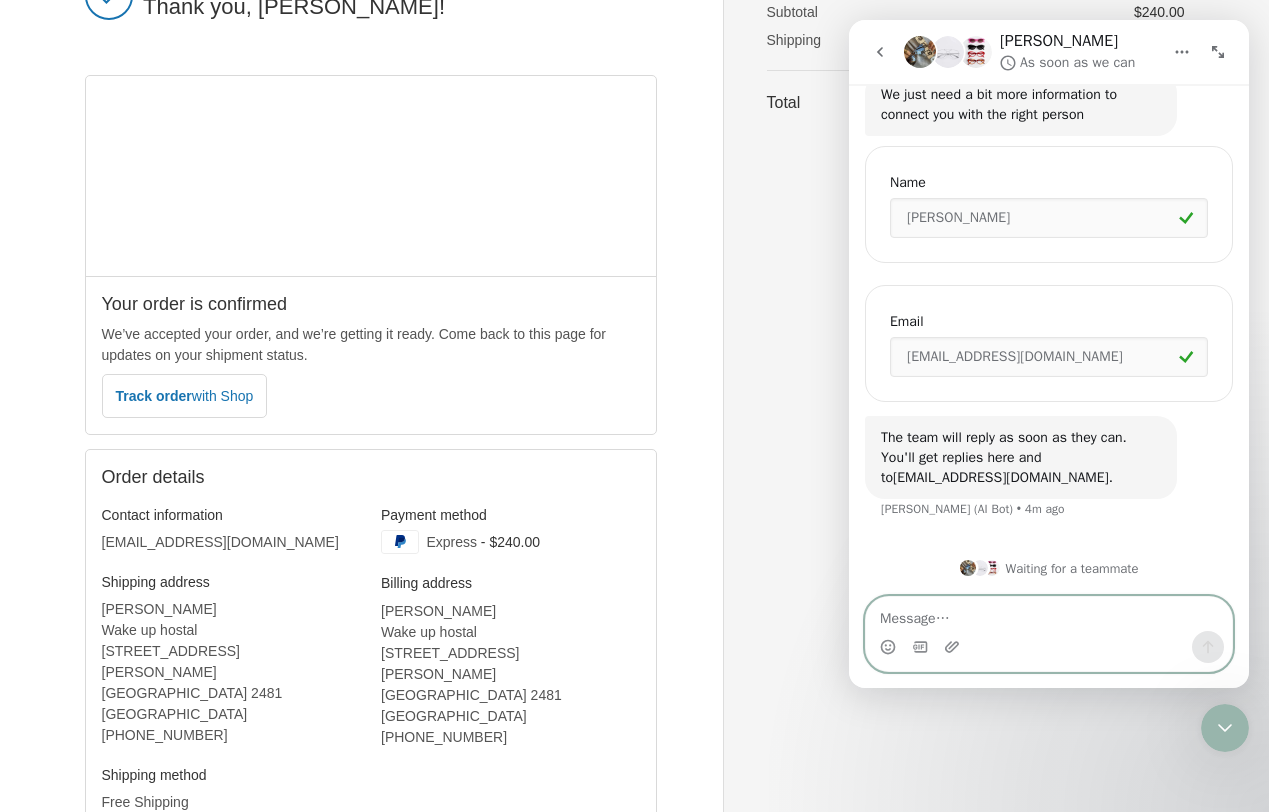 scroll, scrollTop: 0, scrollLeft: 0, axis: both 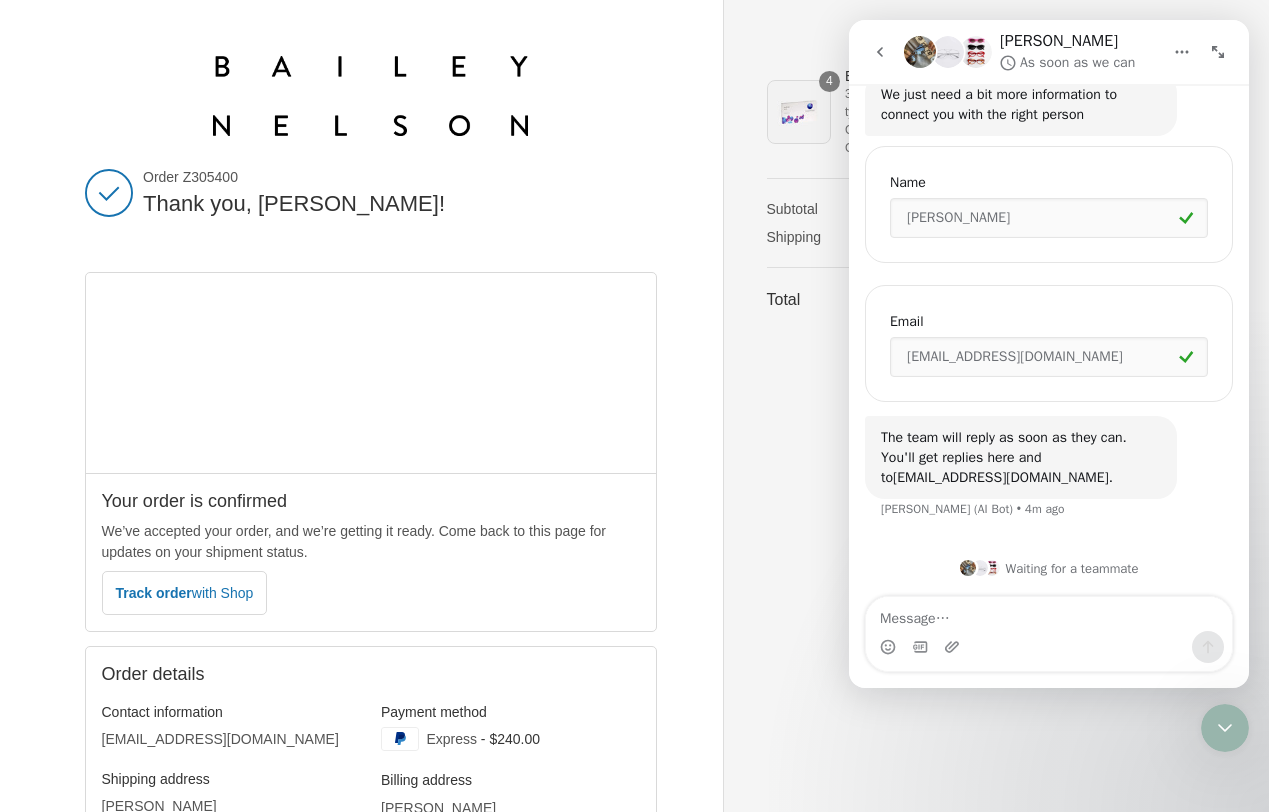 click on "Thank you, Lilien!" at bounding box center [400, 204] 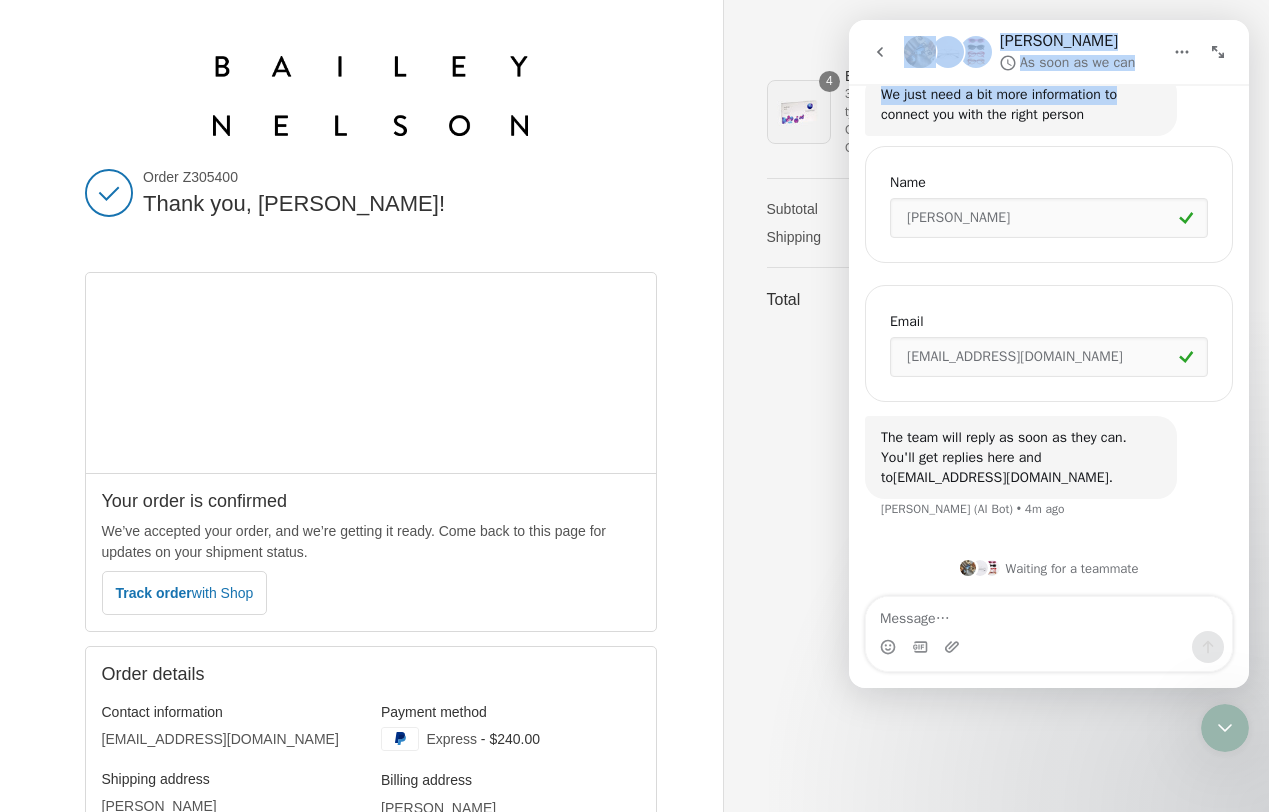 drag, startPoint x: 896, startPoint y: 23, endPoint x: 1129, endPoint y: 100, distance: 245.39355 